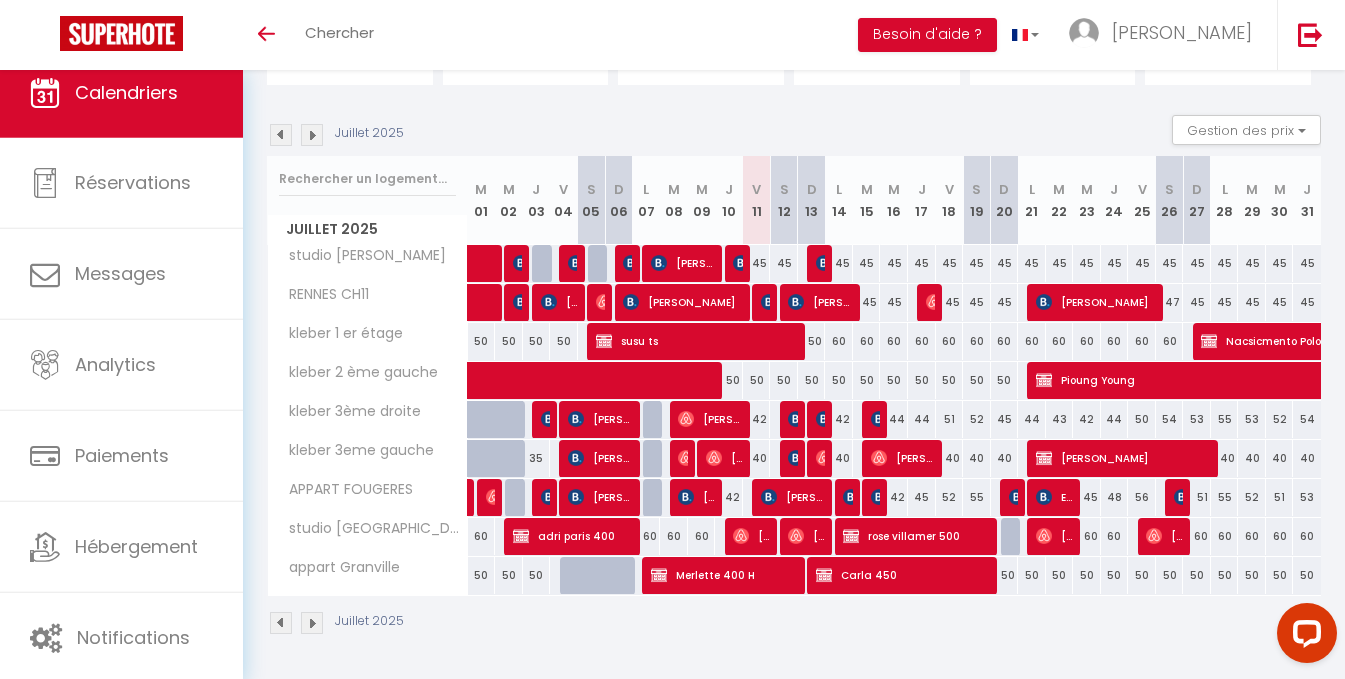 scroll, scrollTop: 172, scrollLeft: 0, axis: vertical 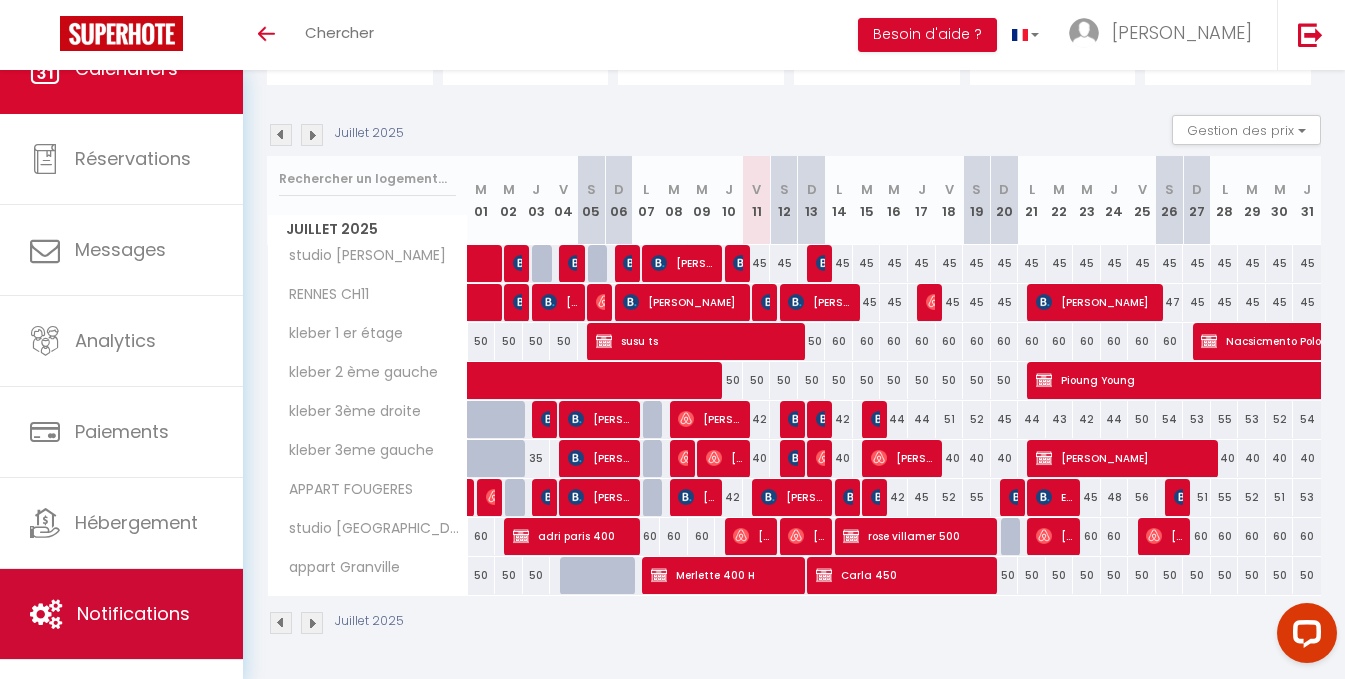 click on "Notifications" at bounding box center [133, 613] 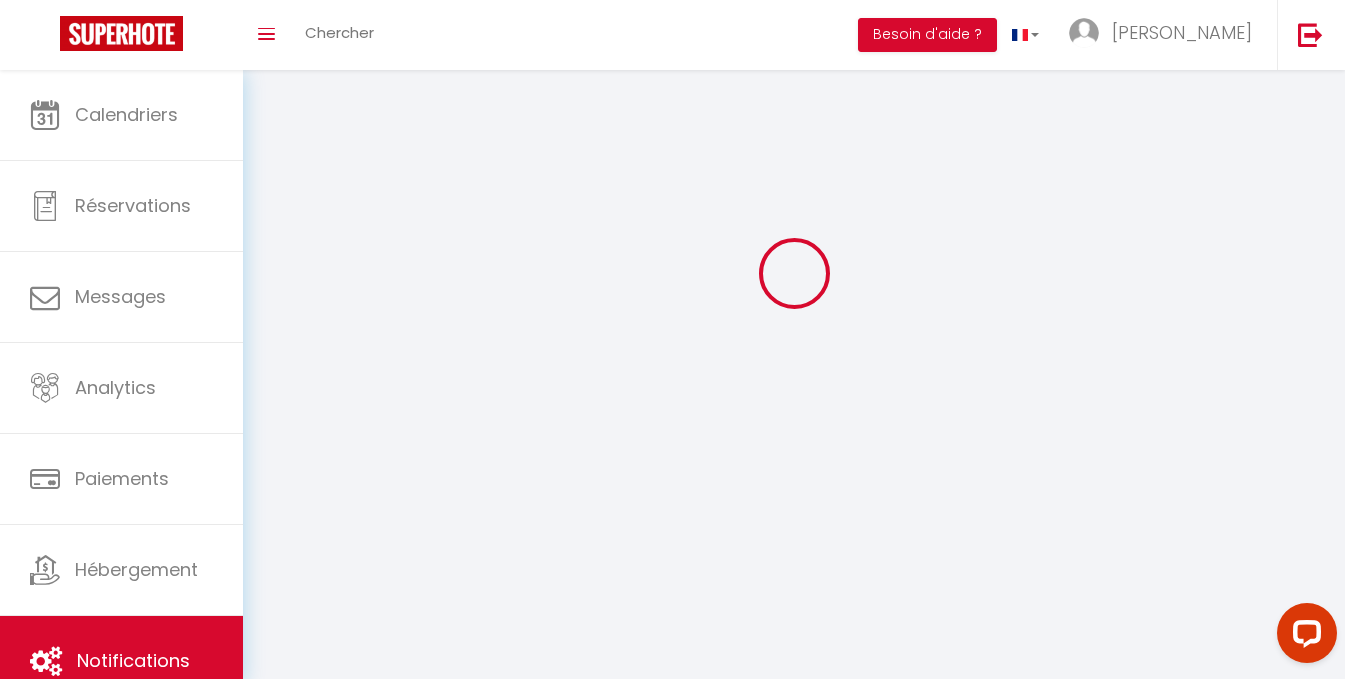 scroll, scrollTop: 0, scrollLeft: 0, axis: both 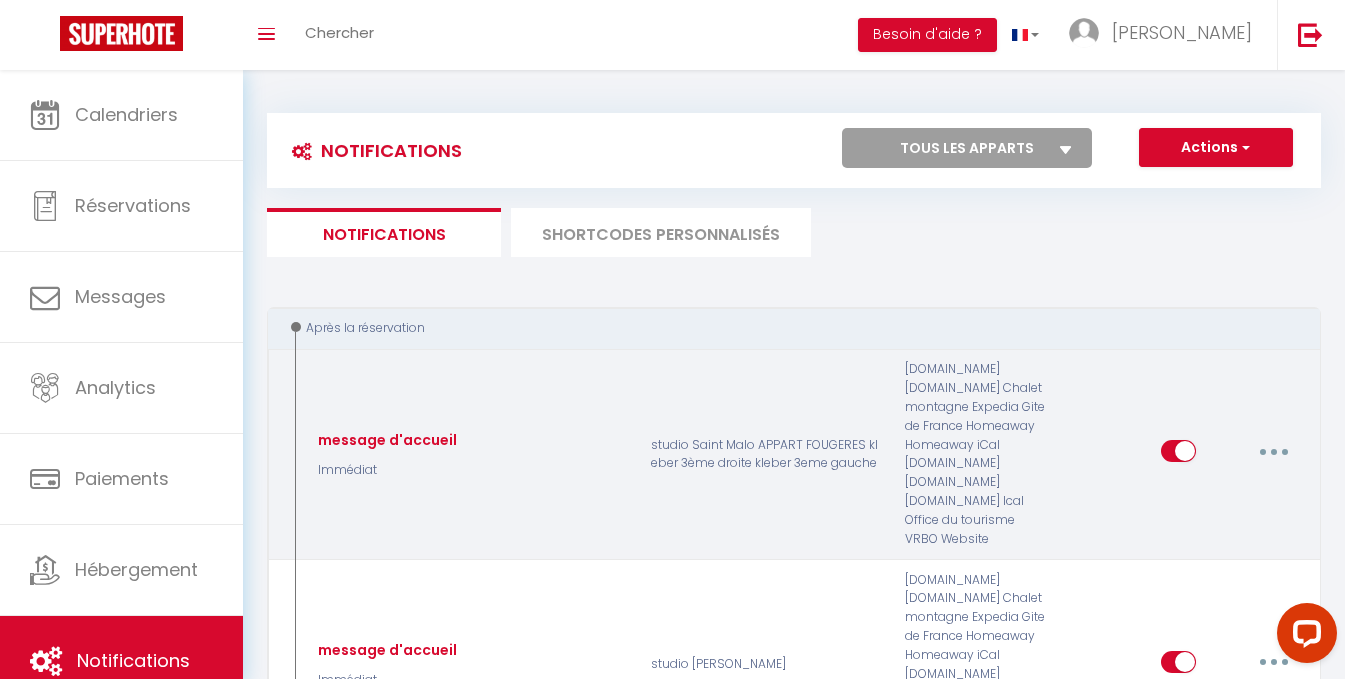 select 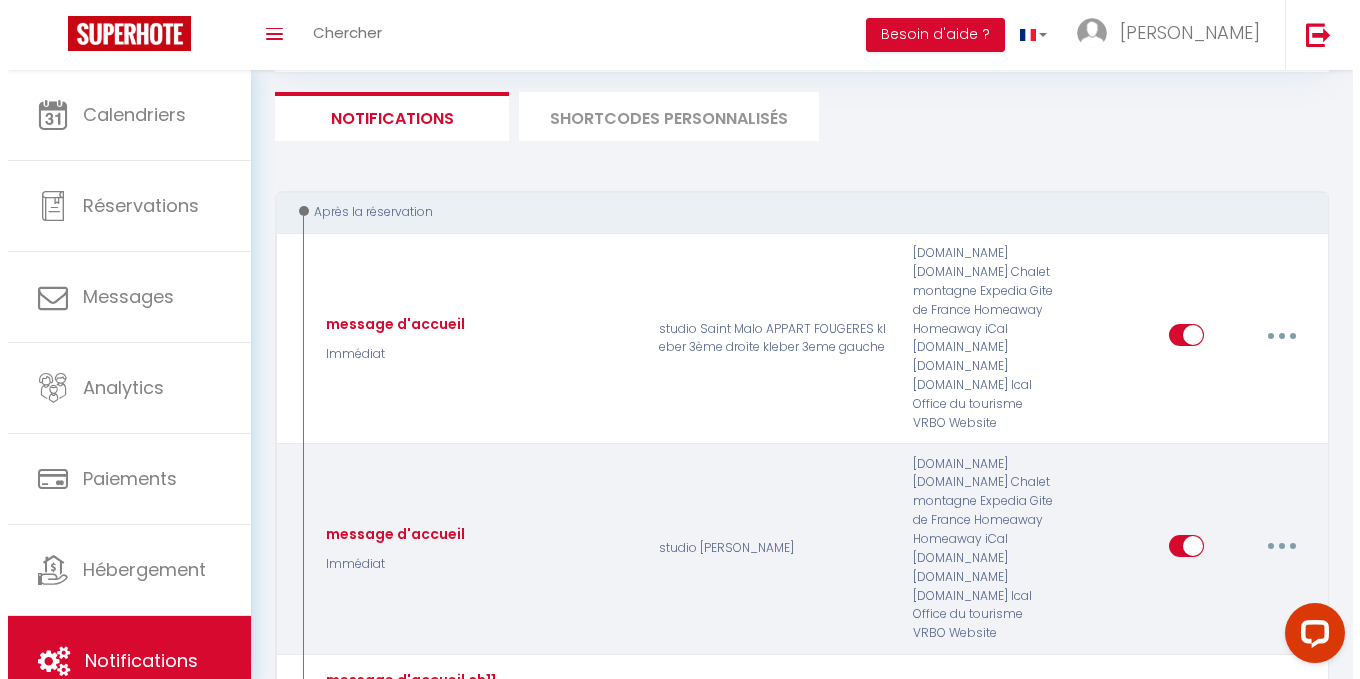 scroll, scrollTop: 100, scrollLeft: 0, axis: vertical 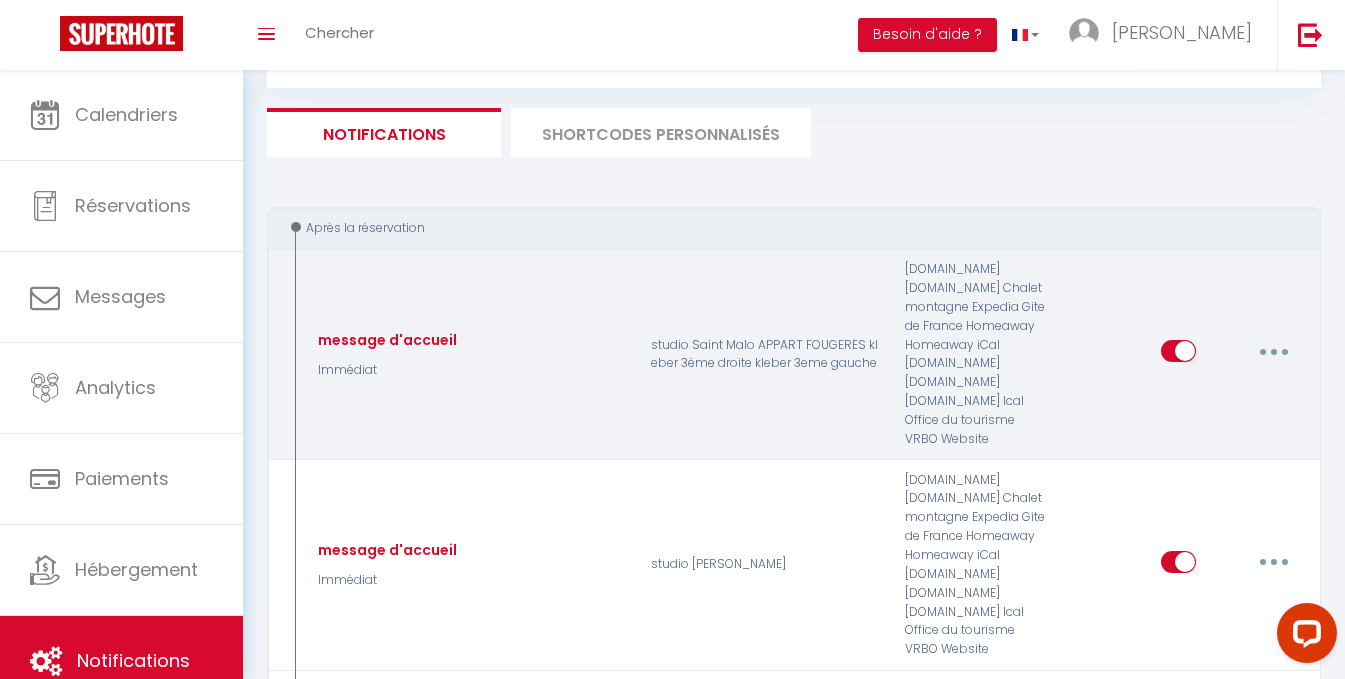 click at bounding box center [1274, 351] 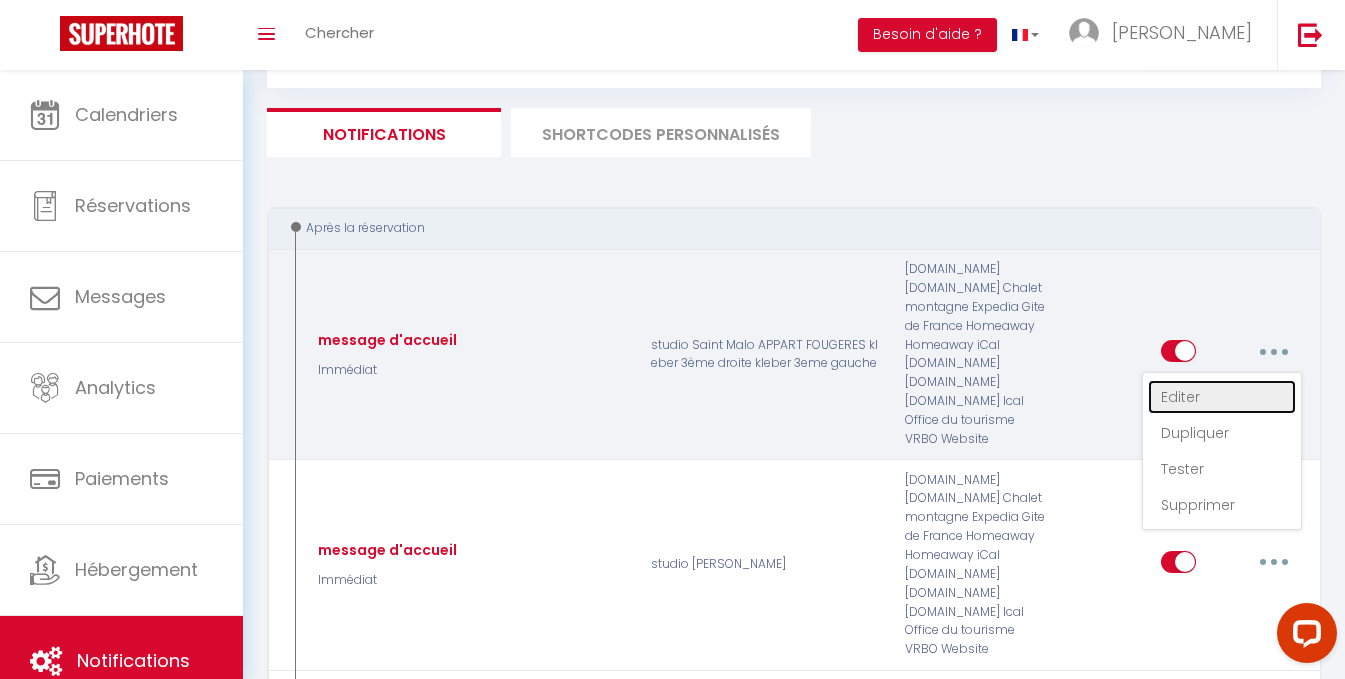 click on "Editer" at bounding box center [1222, 397] 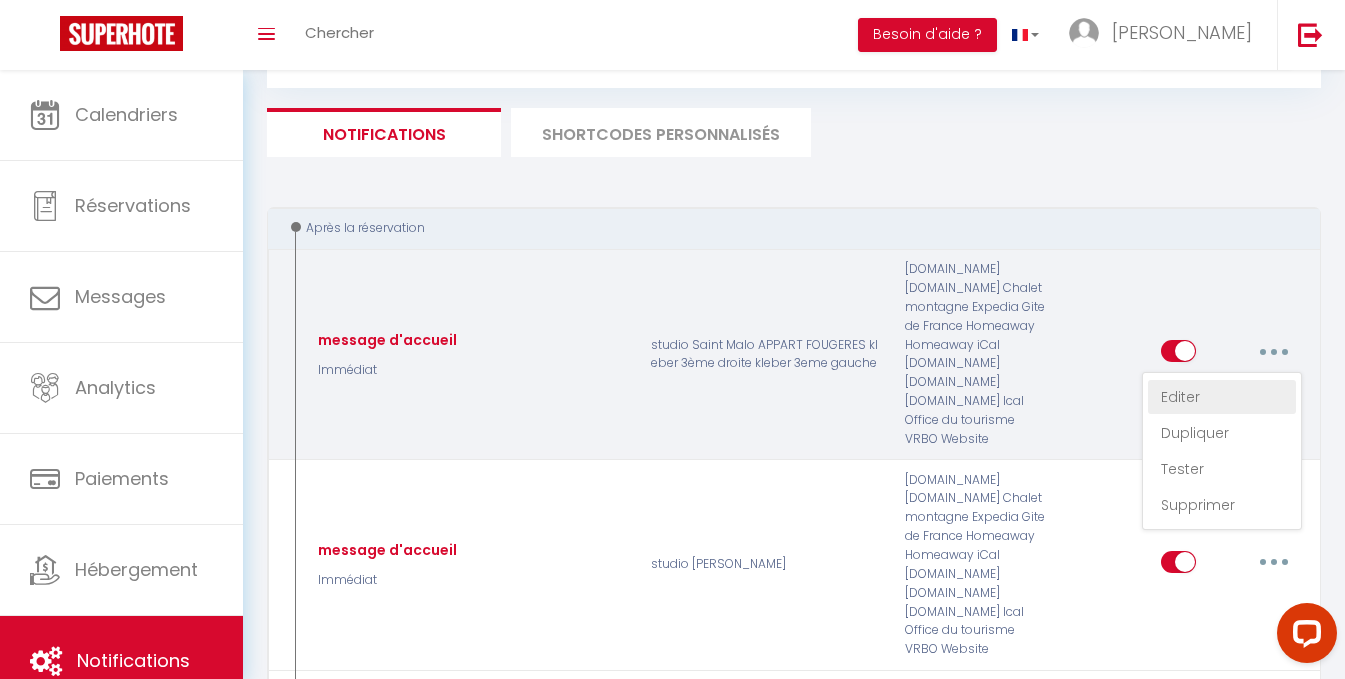 type on "message d'accueil" 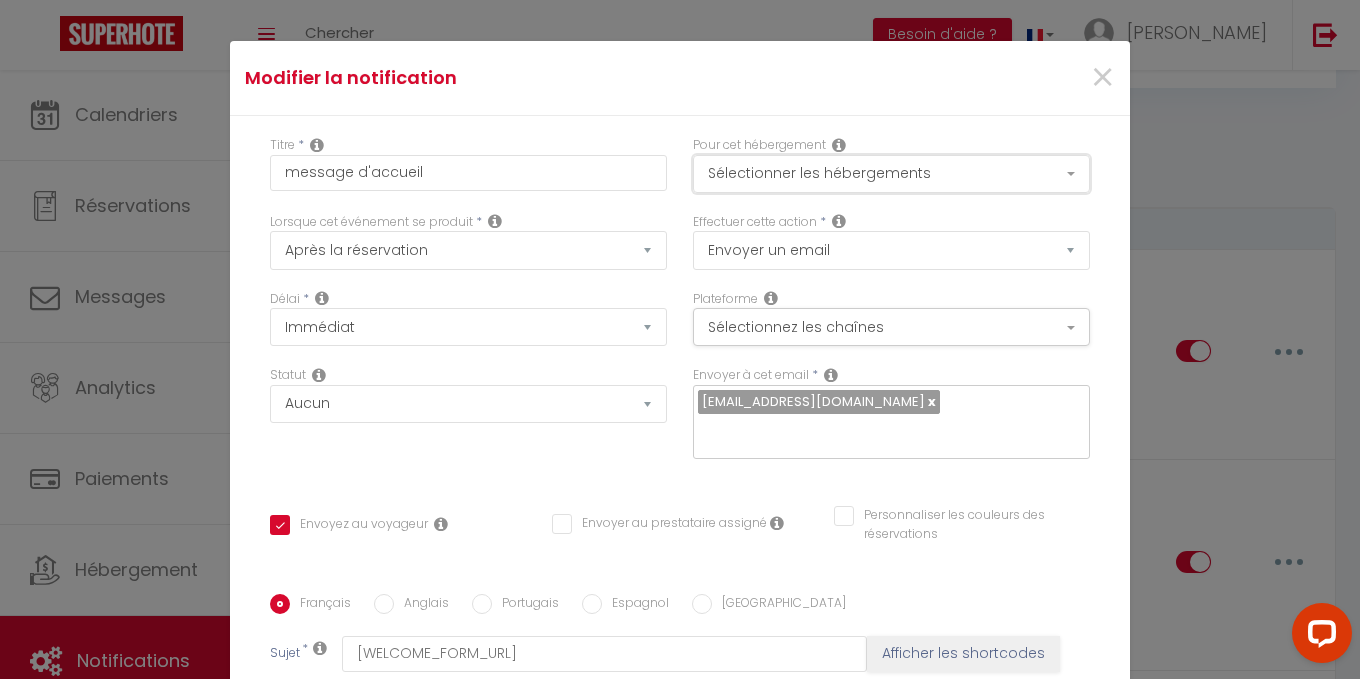 click on "Sélectionner les hébergements" at bounding box center [891, 174] 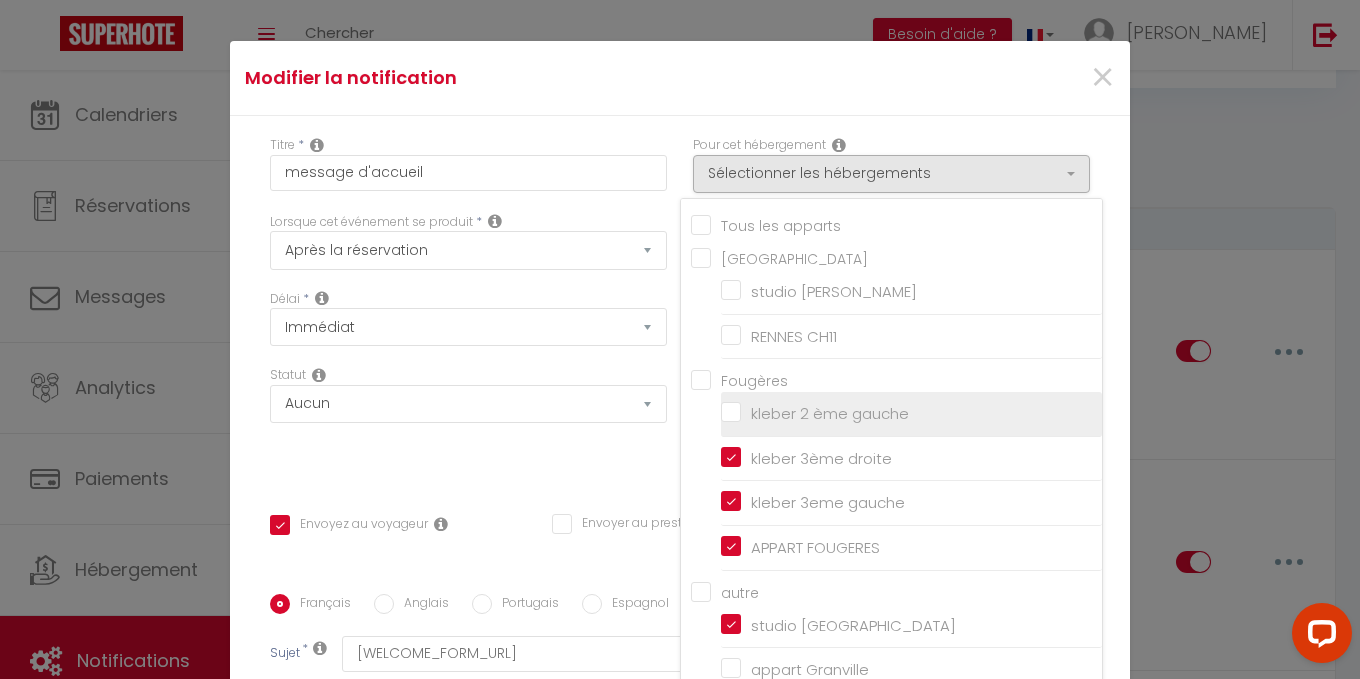 click on "kleber 2 ème gauche" at bounding box center [911, 414] 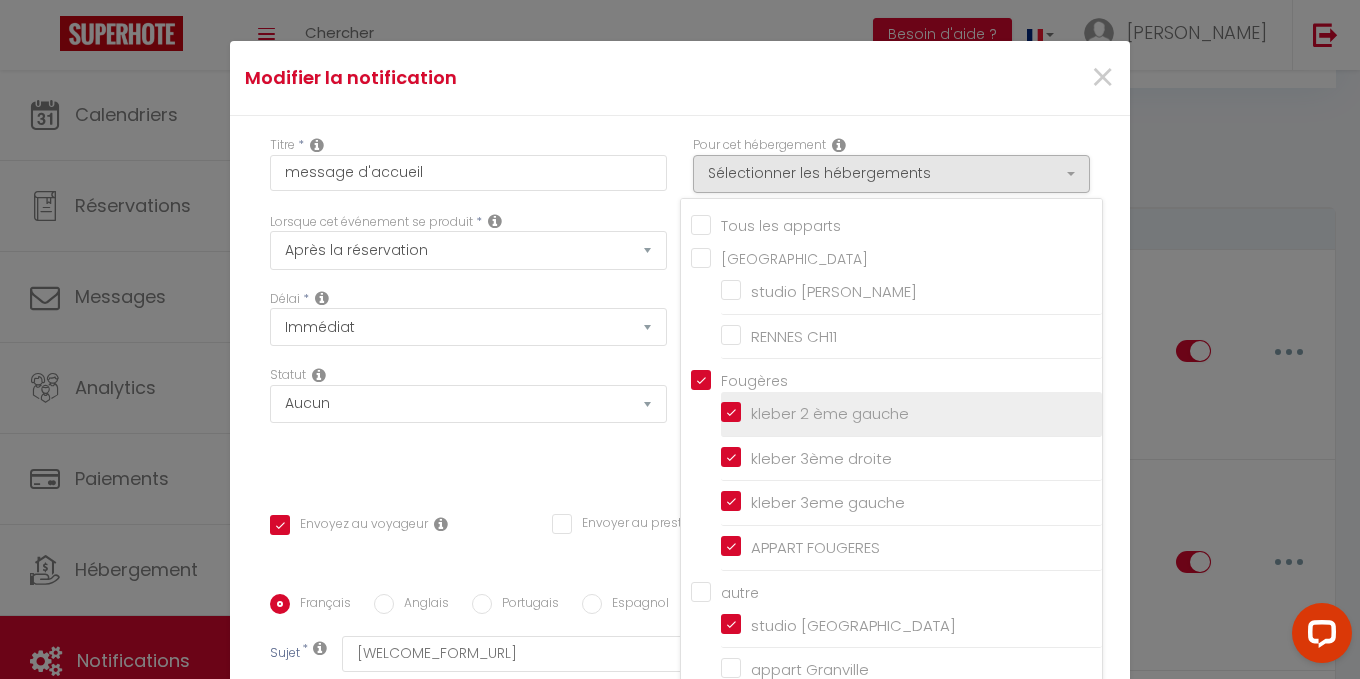 checkbox on "true" 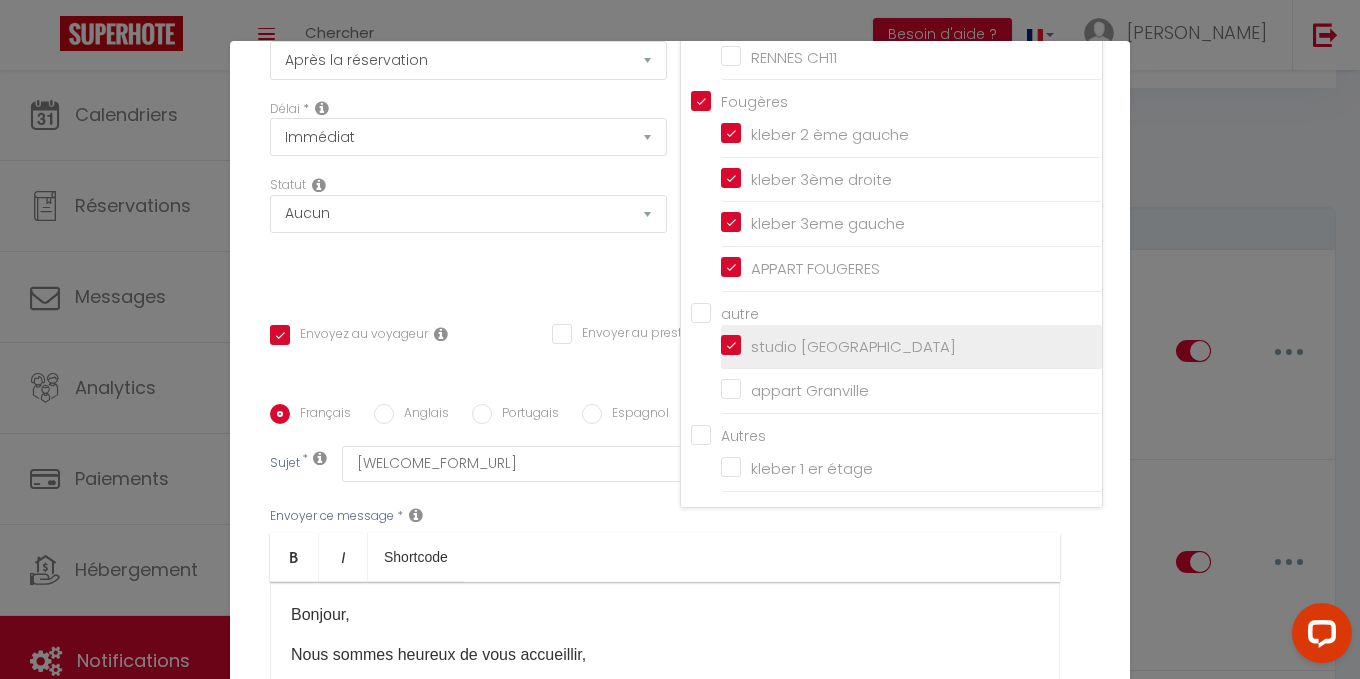 scroll, scrollTop: 412, scrollLeft: 0, axis: vertical 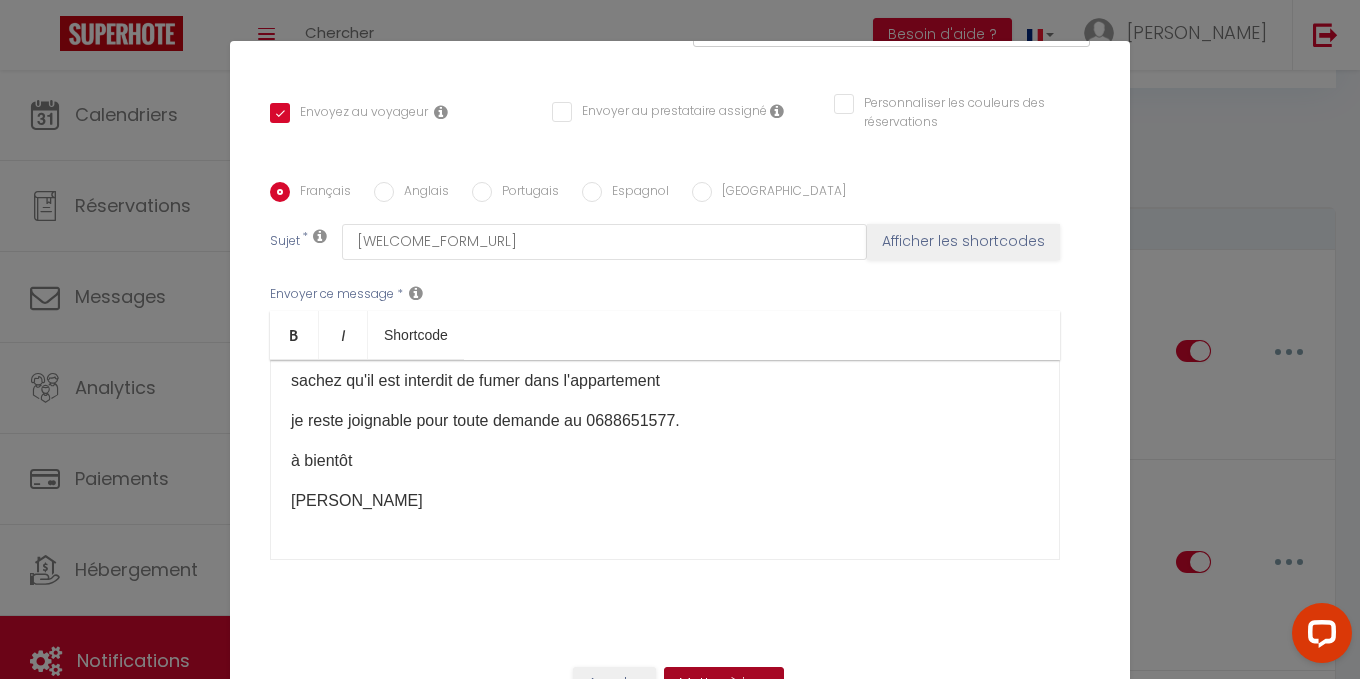 click on "Mettre à jour" at bounding box center [724, 684] 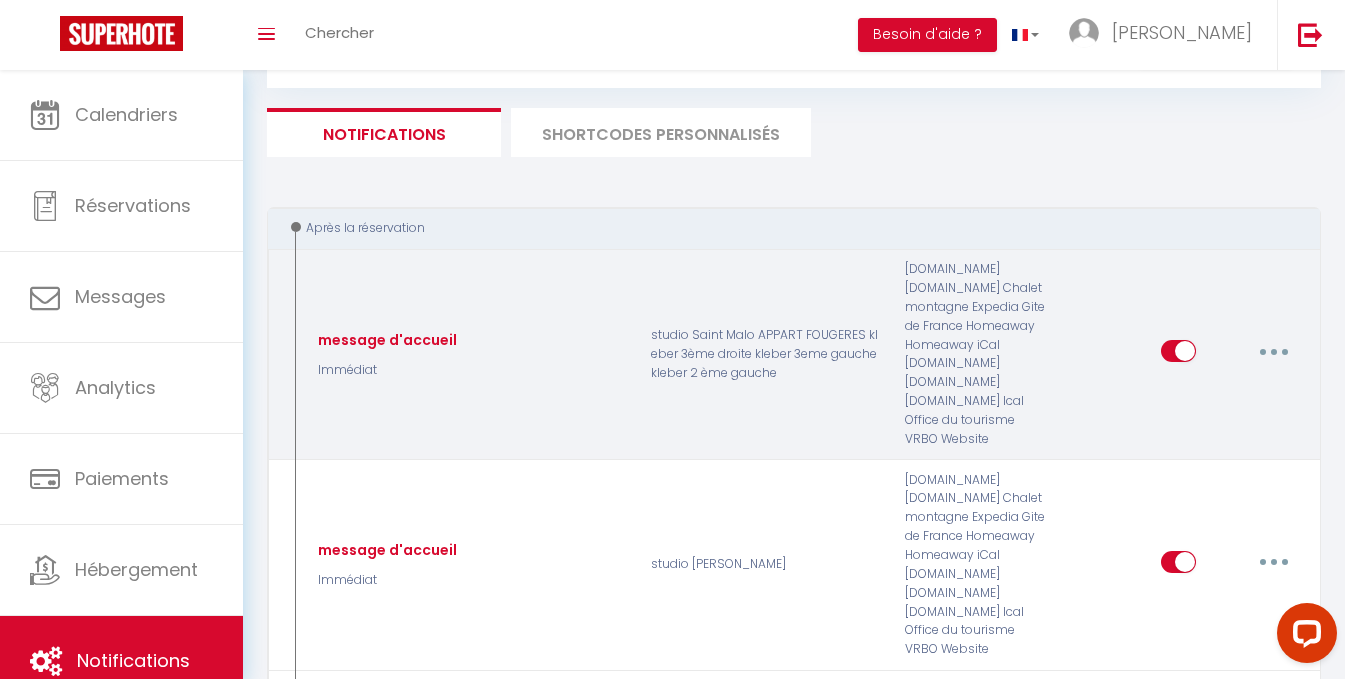 click at bounding box center (1274, 351) 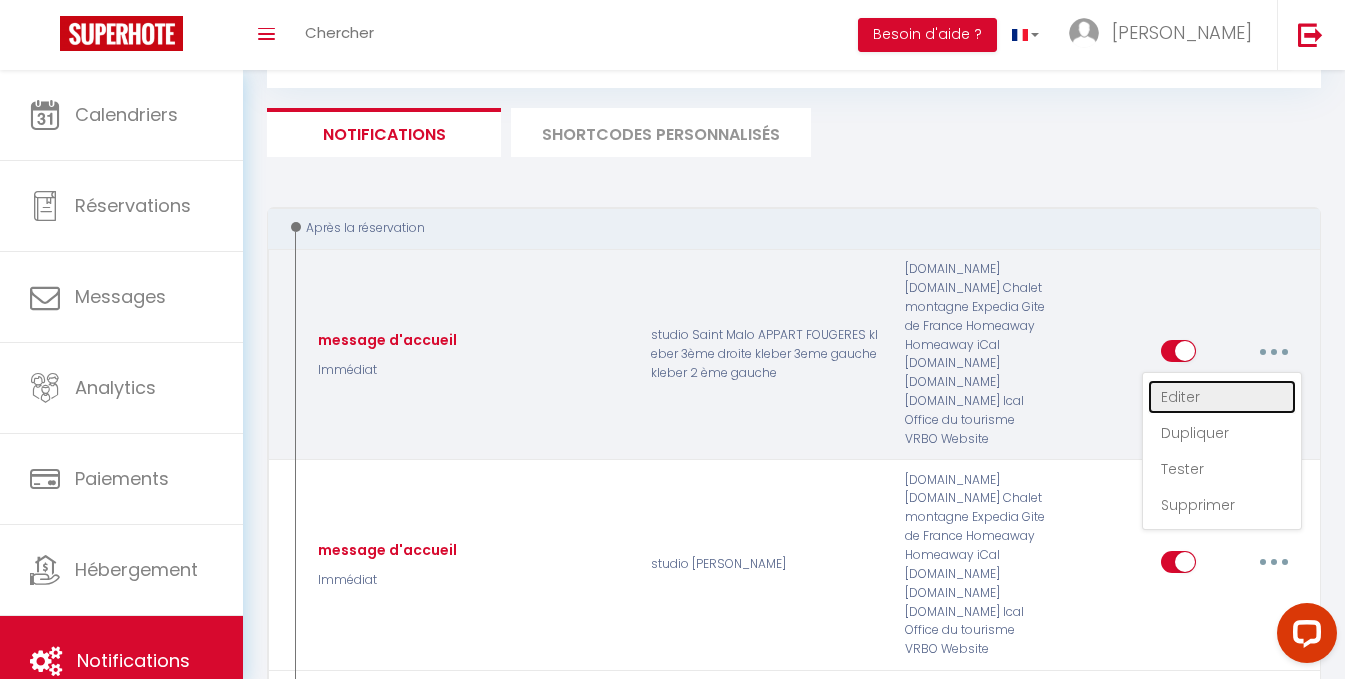click on "Editer" at bounding box center (1222, 397) 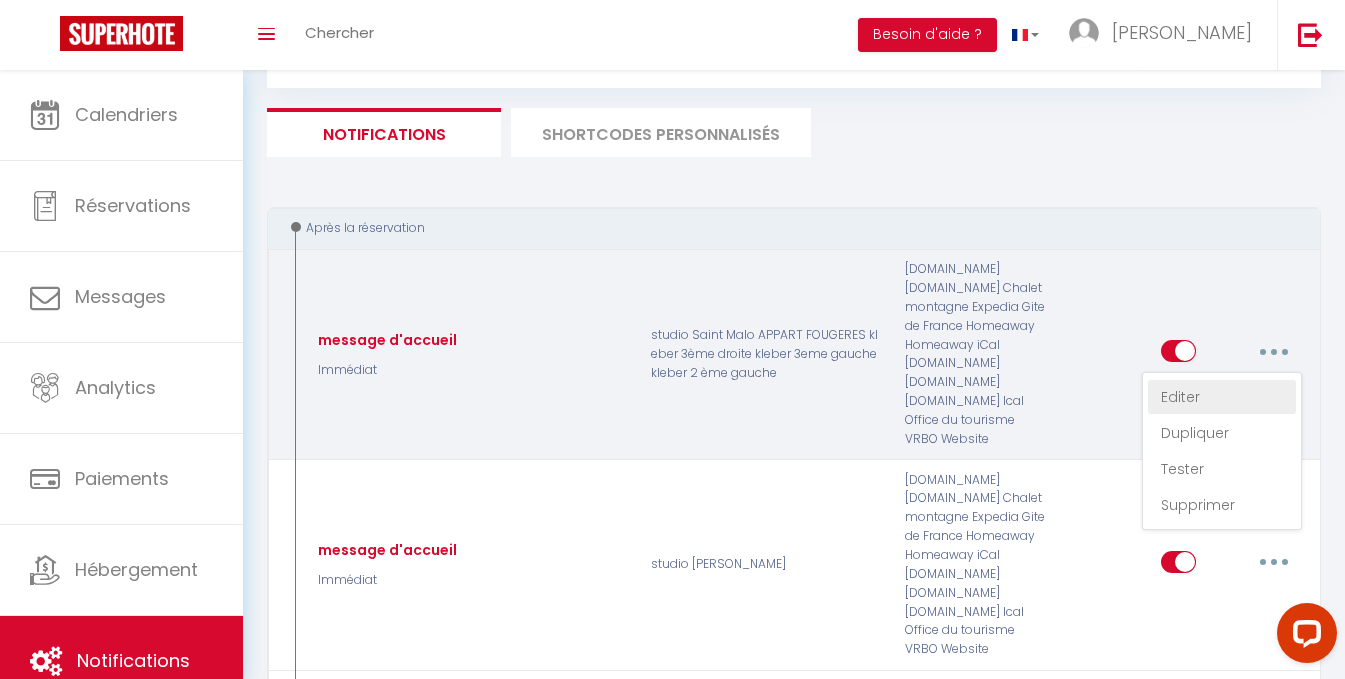 type on "message d'accueil" 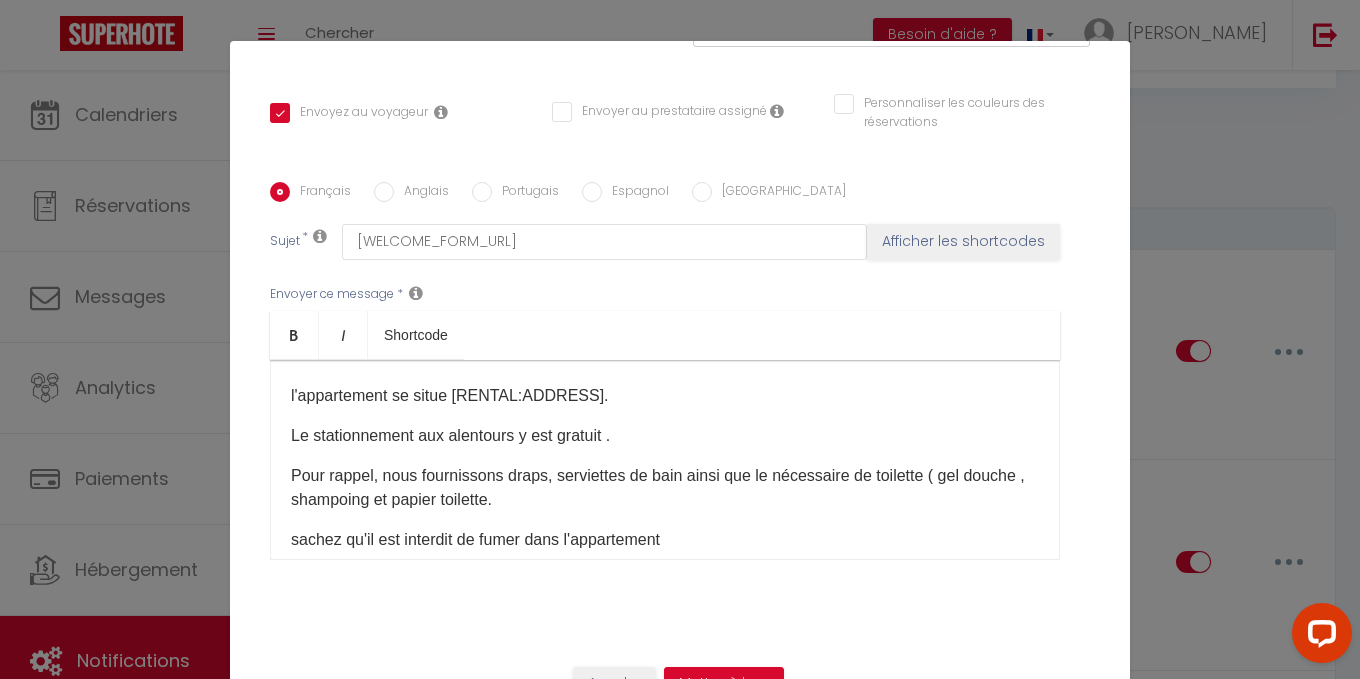 scroll, scrollTop: 0, scrollLeft: 0, axis: both 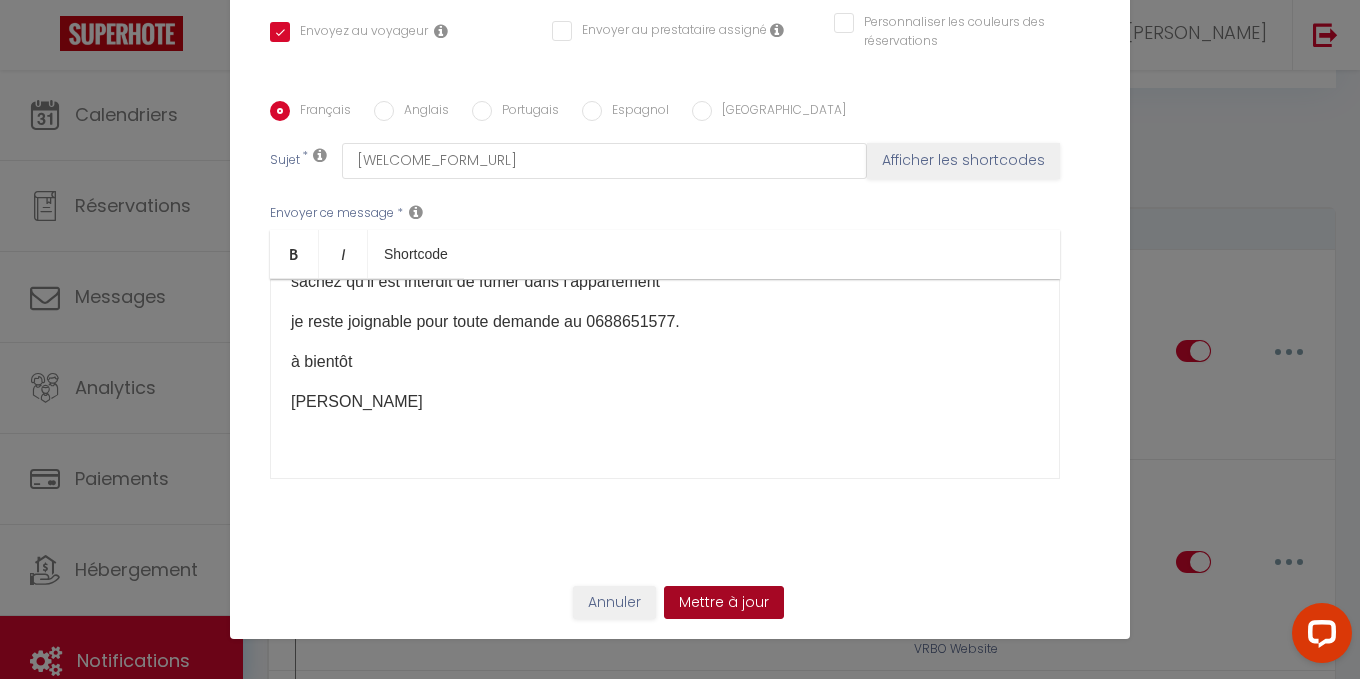 click on "Mettre à jour" at bounding box center [724, 603] 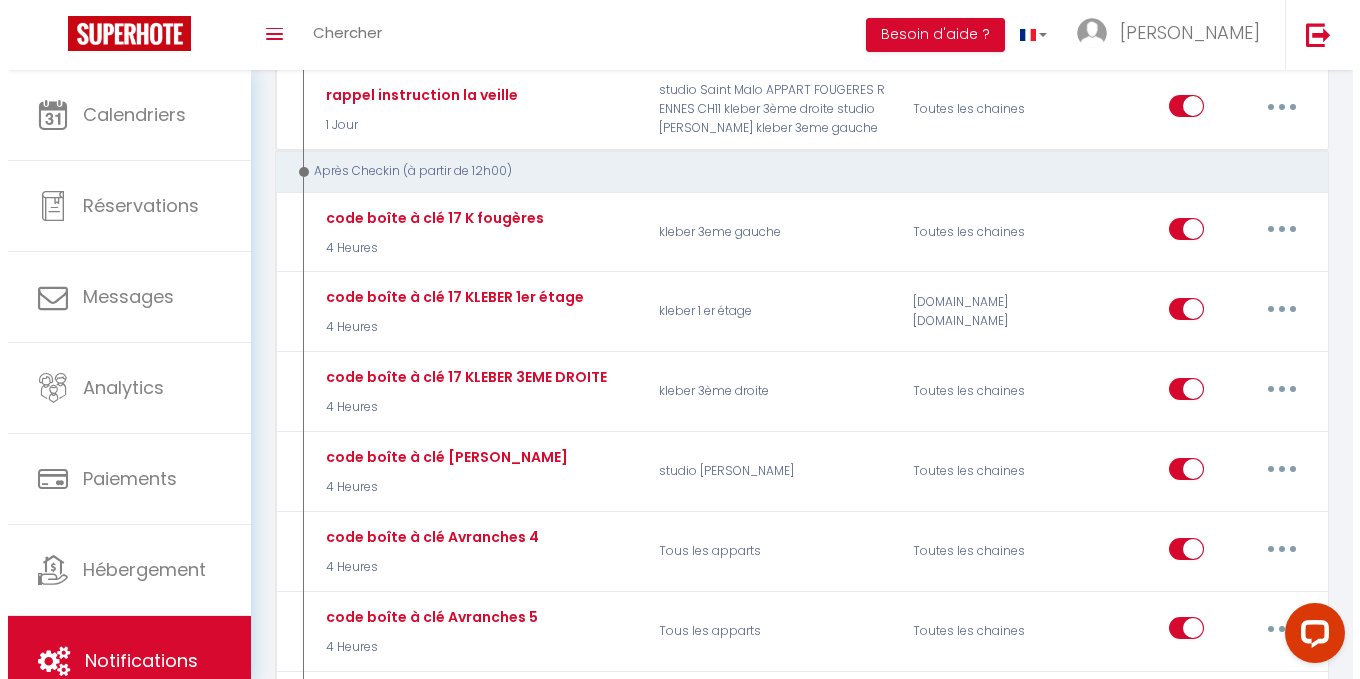 scroll, scrollTop: 1000, scrollLeft: 0, axis: vertical 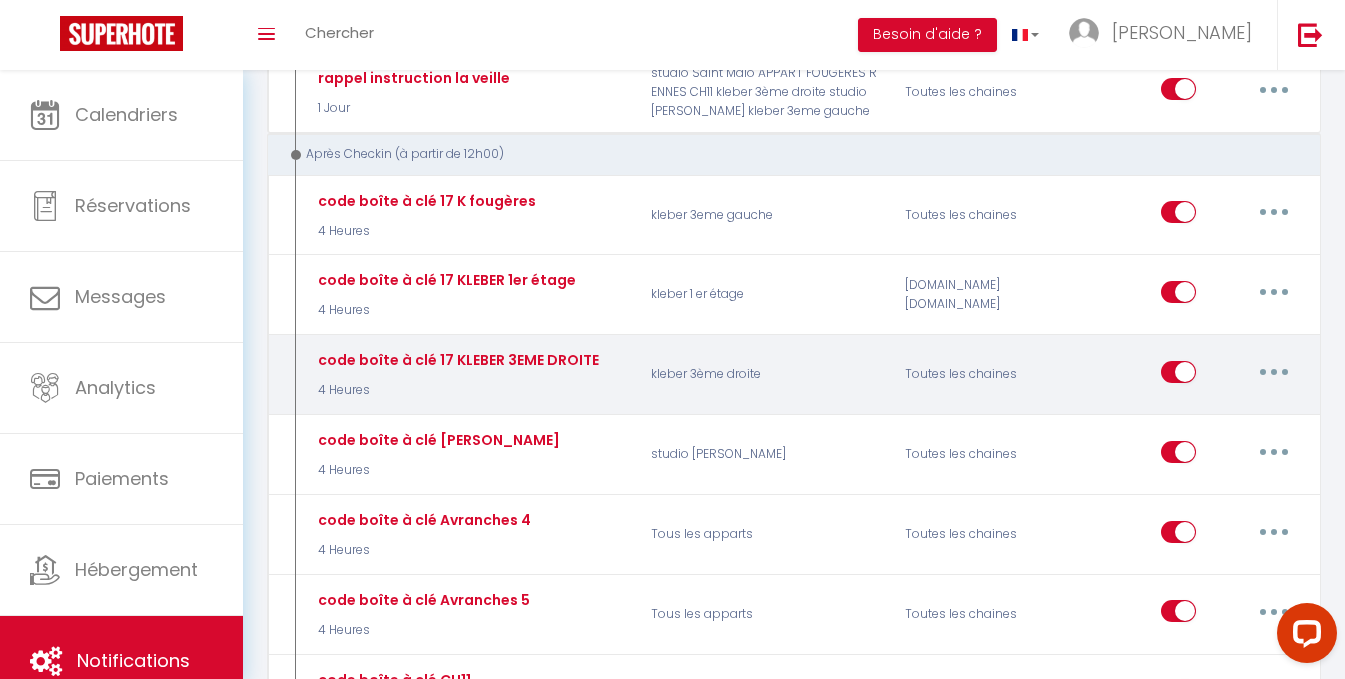 click at bounding box center [1274, 372] 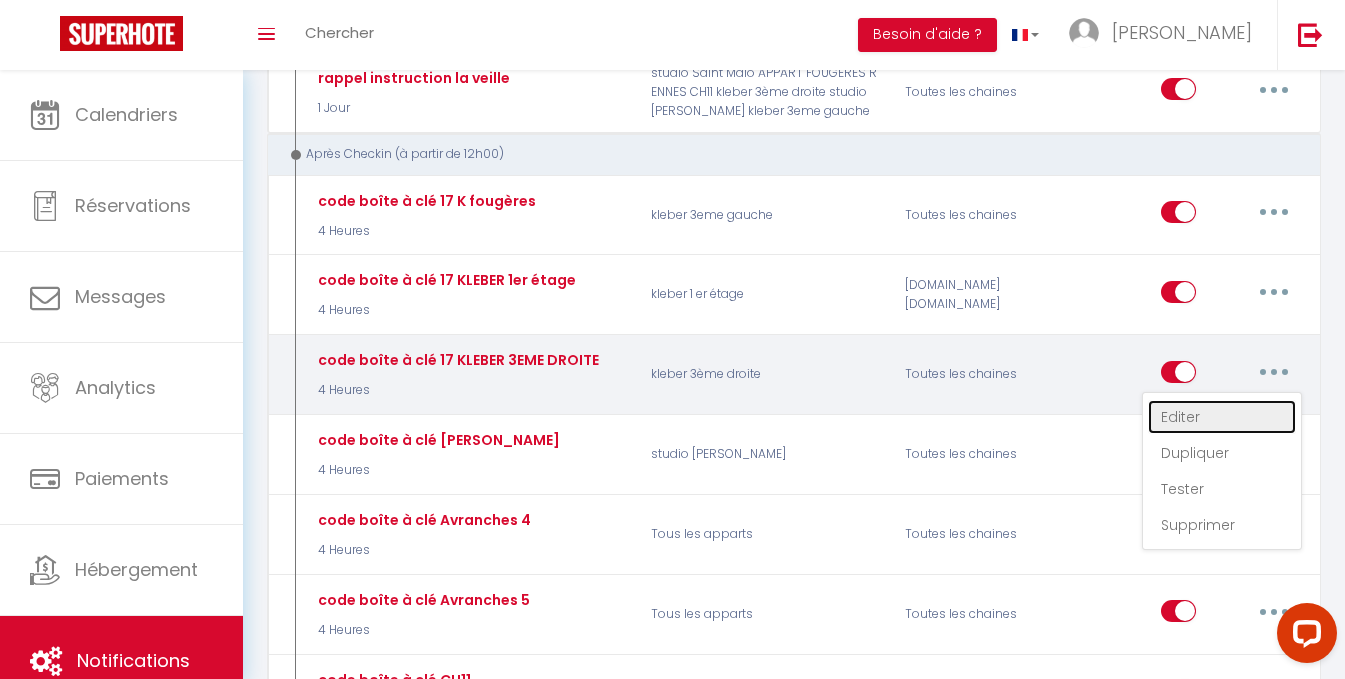 click on "Editer" at bounding box center (1222, 417) 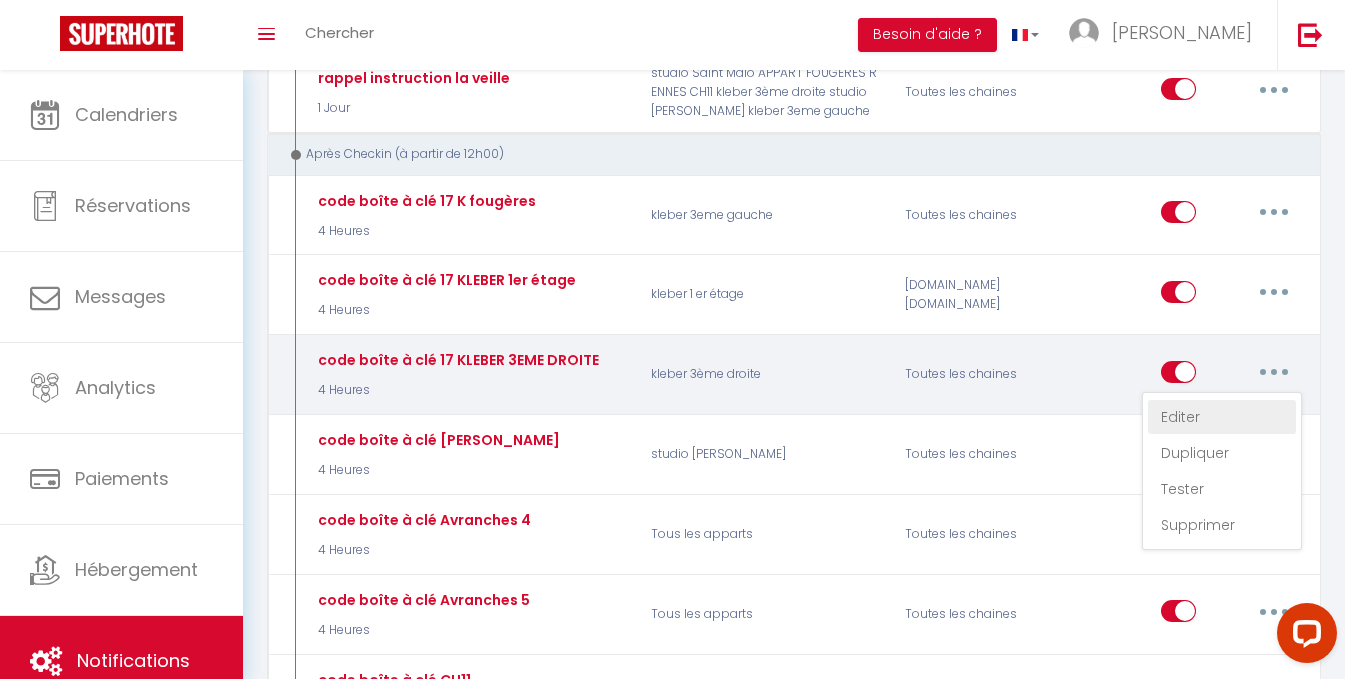 type on "code boîte à clé 17 KLEBER 3EME DROITE" 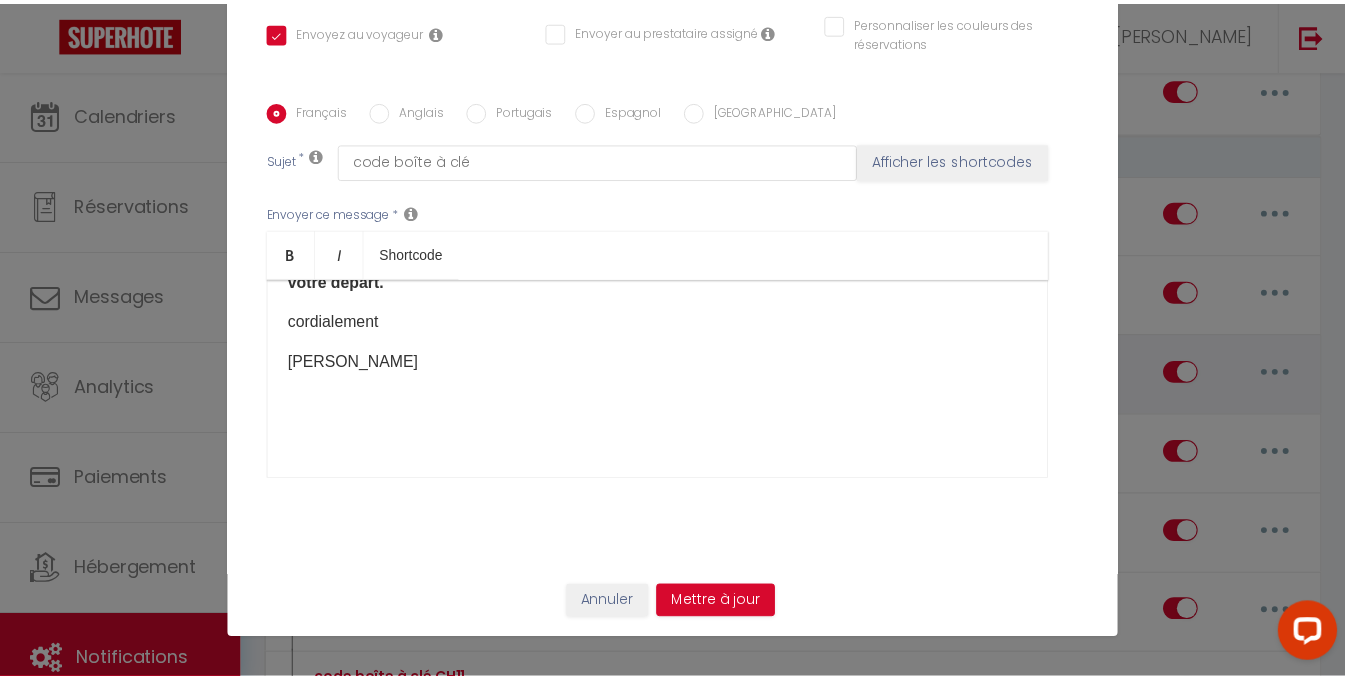 scroll, scrollTop: 286, scrollLeft: 0, axis: vertical 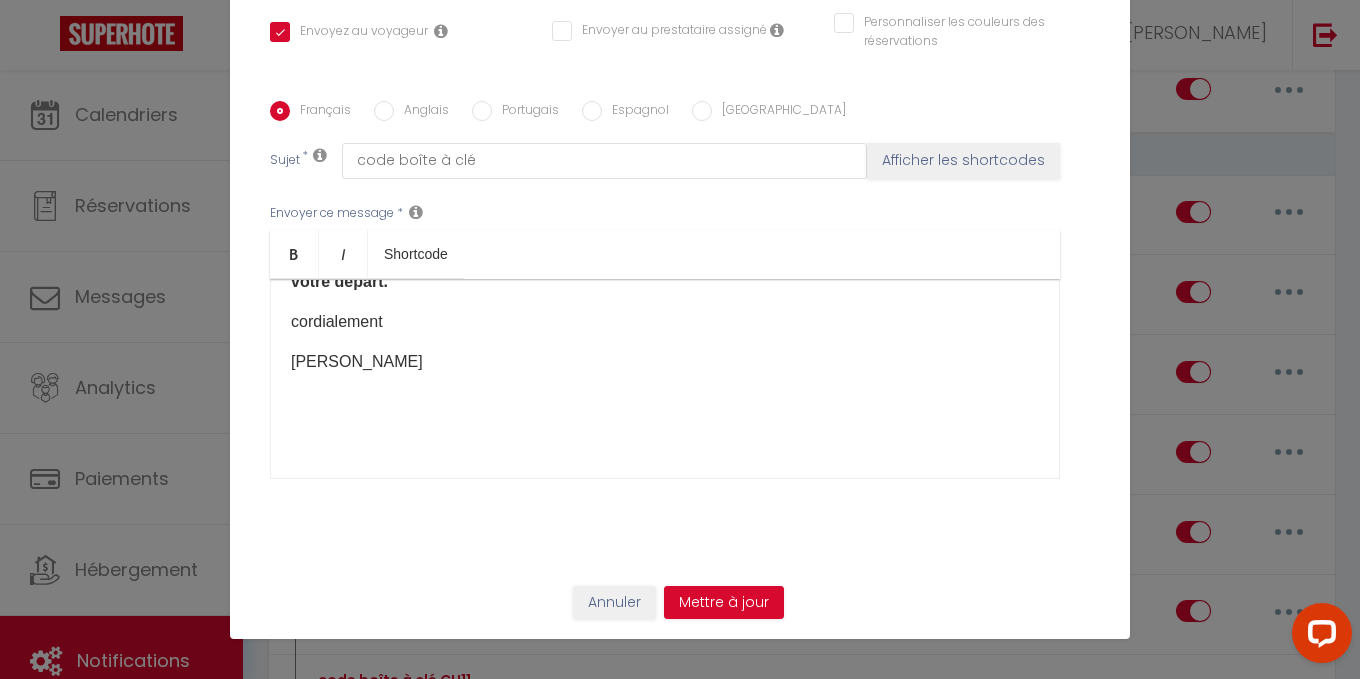 click on "Annuler
Mettre à jour" at bounding box center [680, 610] 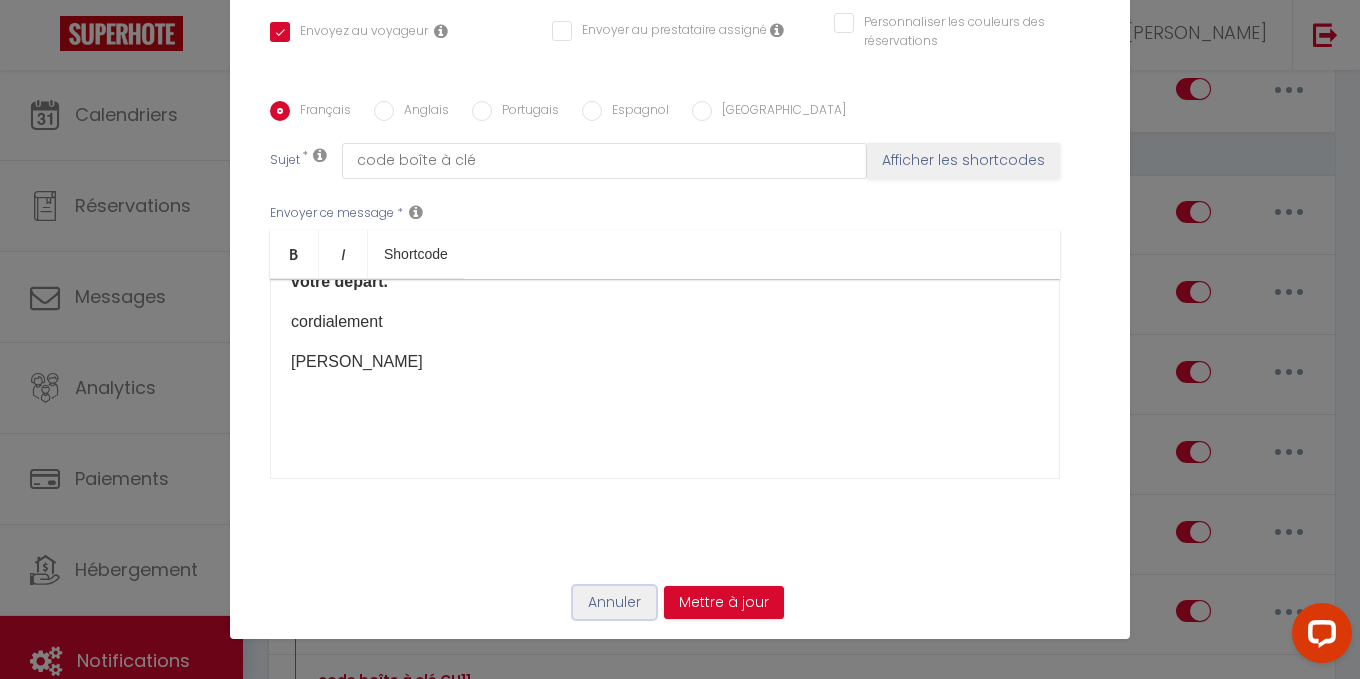 click on "Annuler" at bounding box center [614, 603] 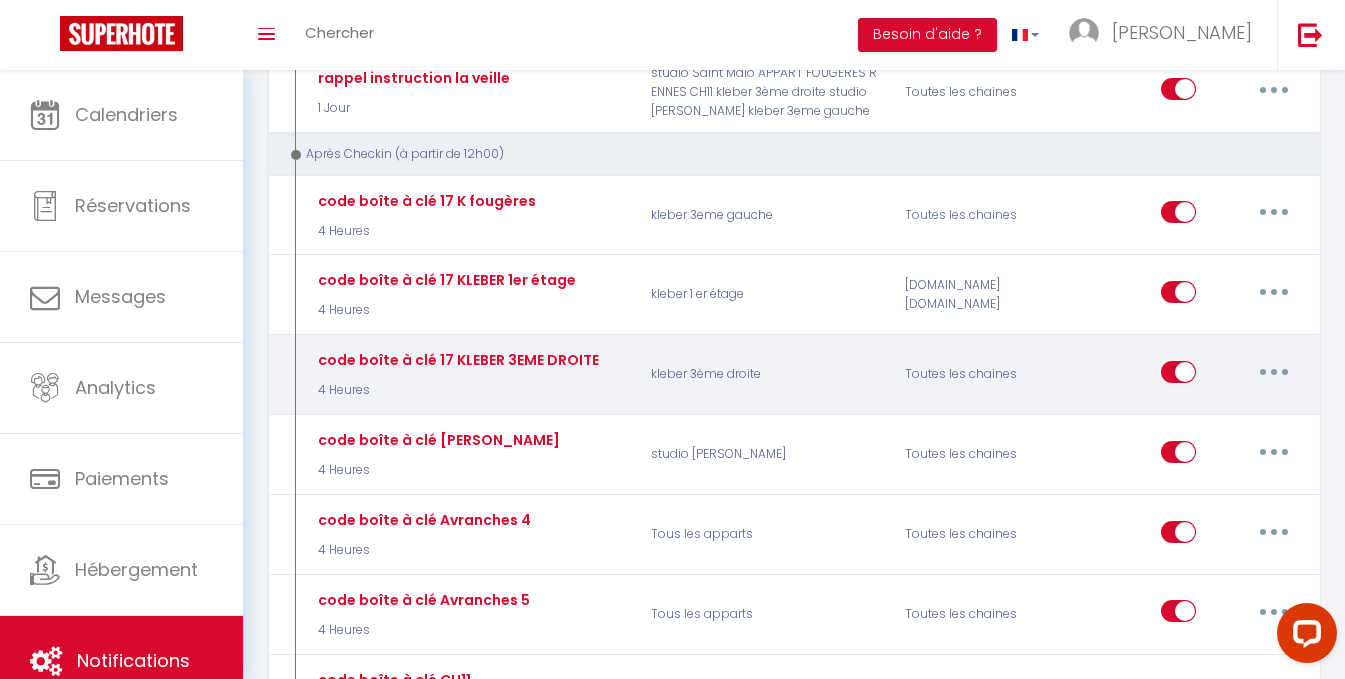 click at bounding box center (1274, 372) 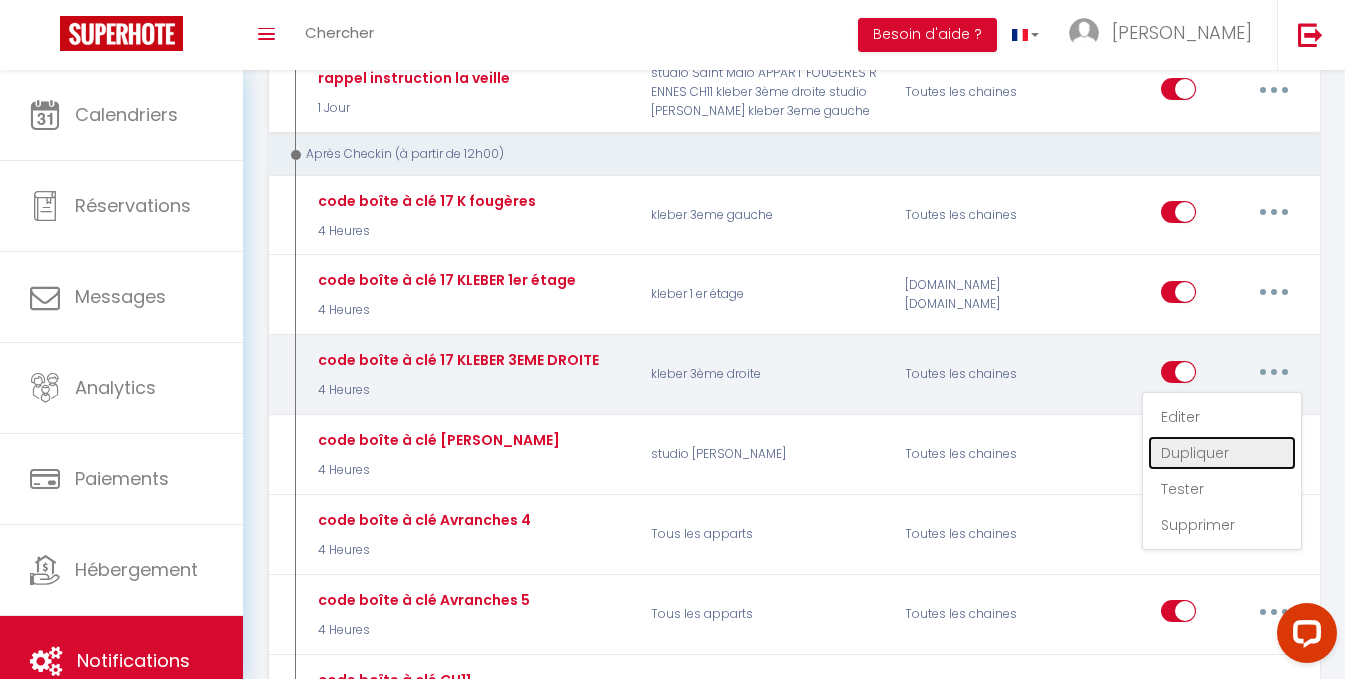 click on "Dupliquer" at bounding box center [1222, 453] 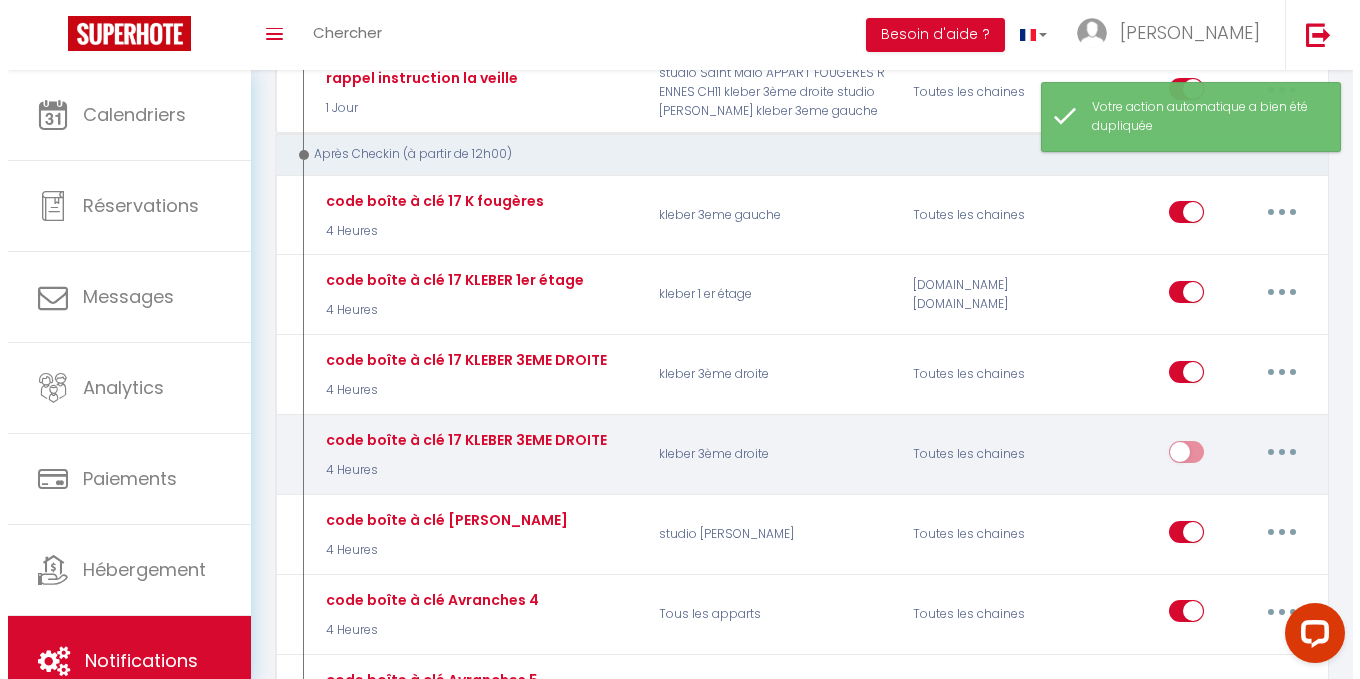 scroll, scrollTop: 1200, scrollLeft: 0, axis: vertical 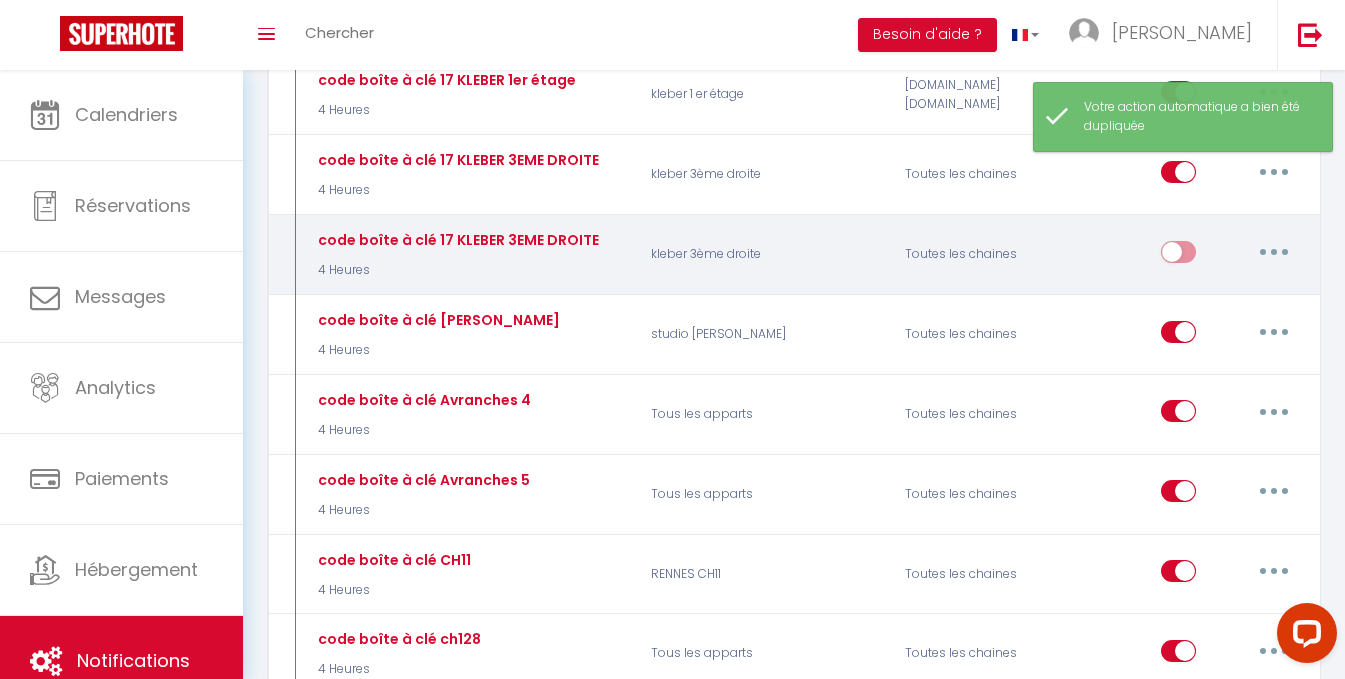 click at bounding box center [1274, 252] 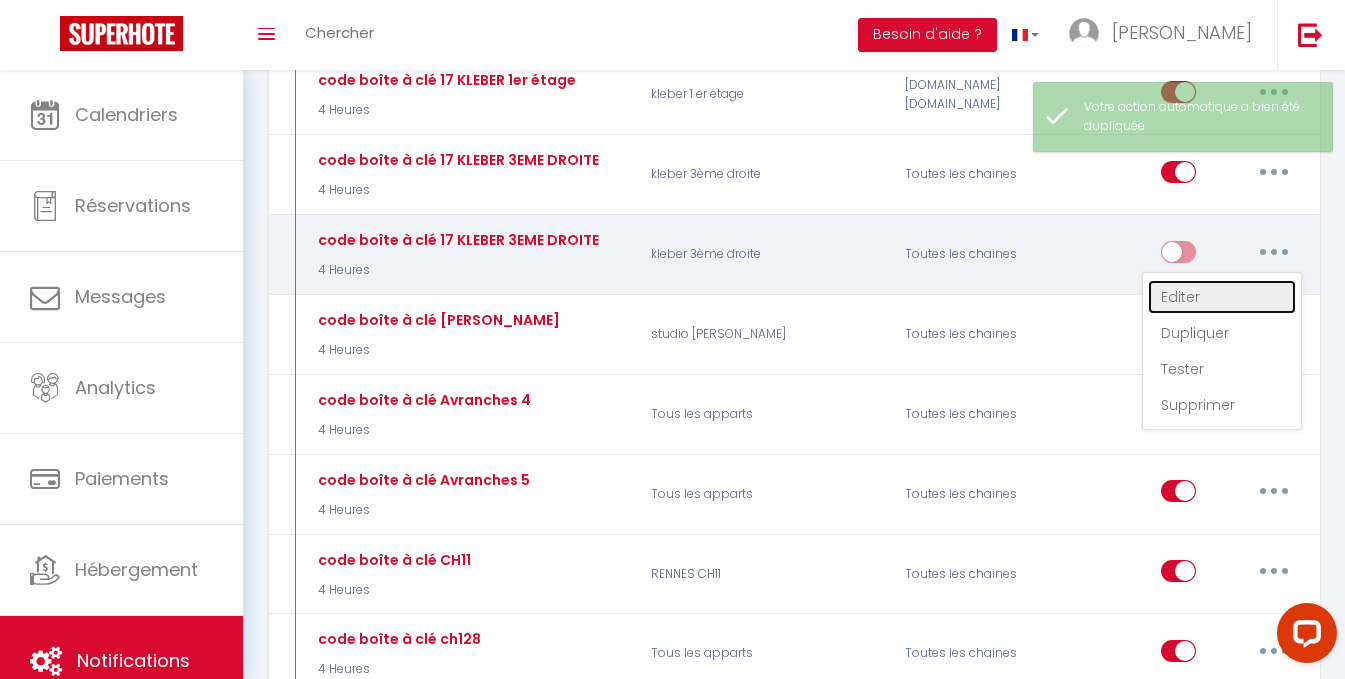 click on "Editer" at bounding box center [1222, 297] 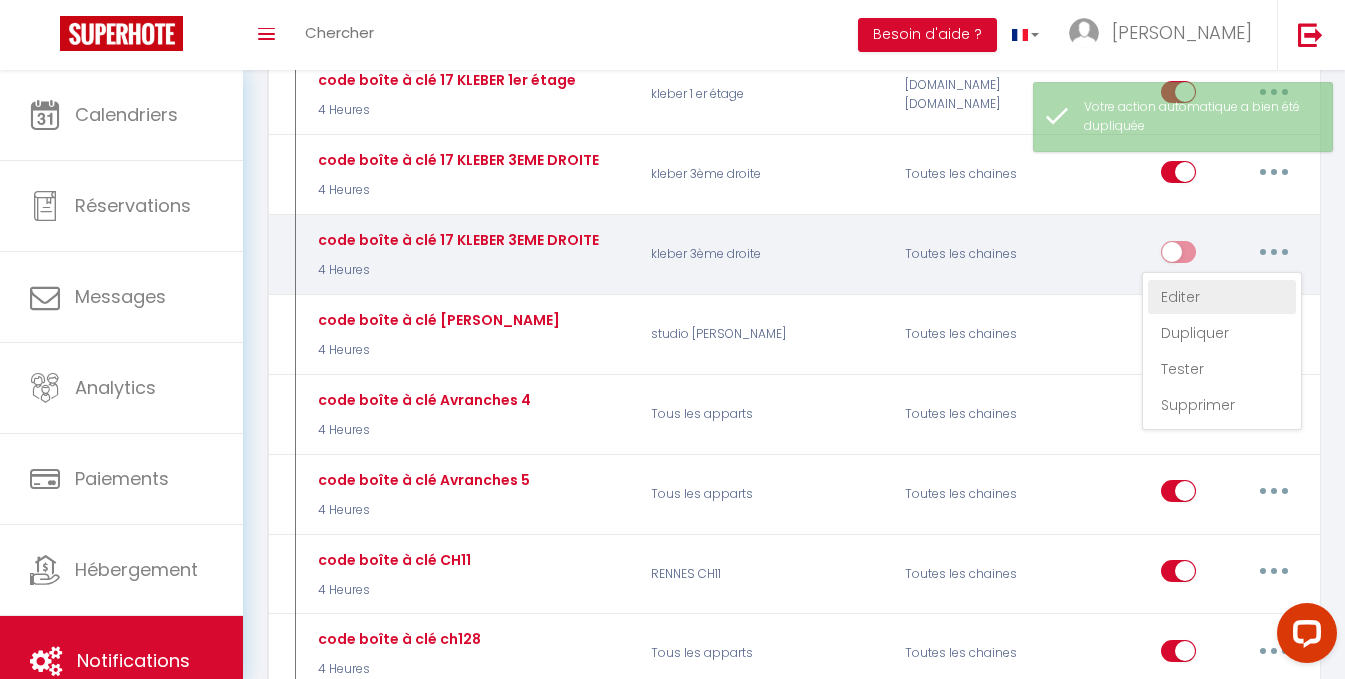 type on "code boîte à clé 17 KLEBER 3EME DROITE" 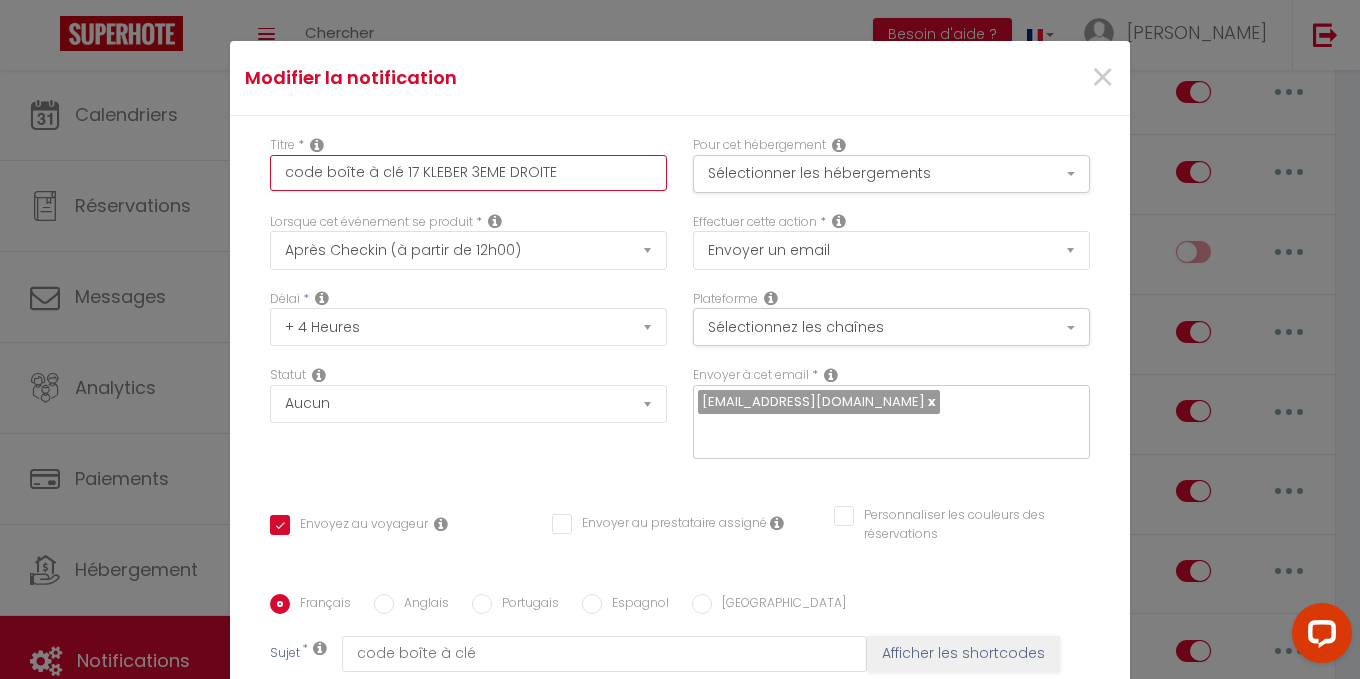click on "code boîte à clé 17 KLEBER 3EME DROITE" at bounding box center [468, 173] 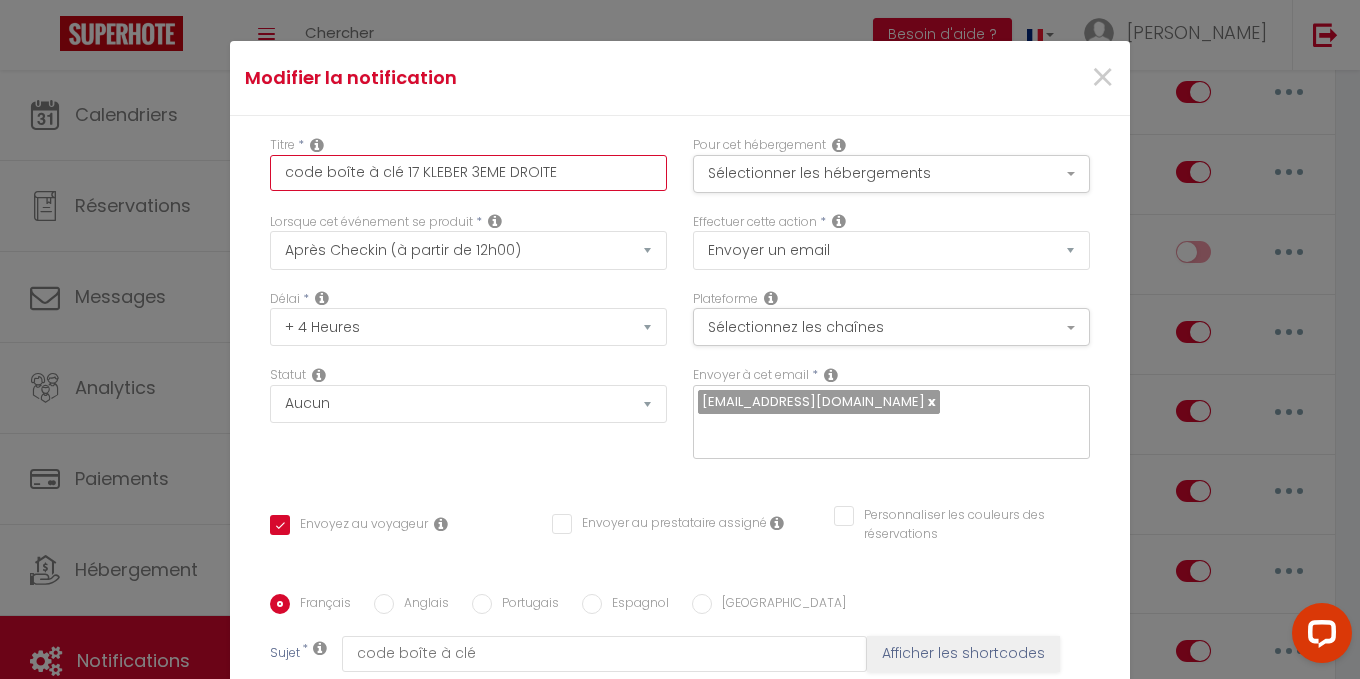 type on "code boîte à clé 17 KLEBER 3éEME DROITE" 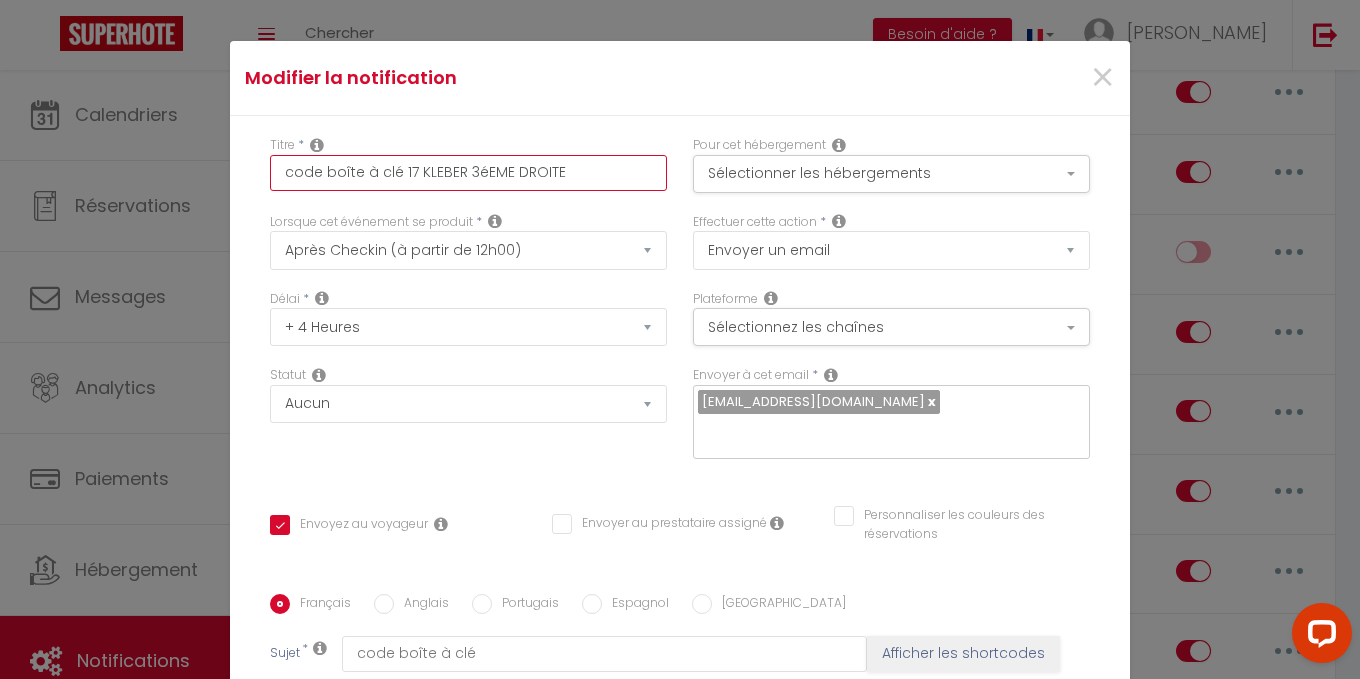 checkbox on "true" 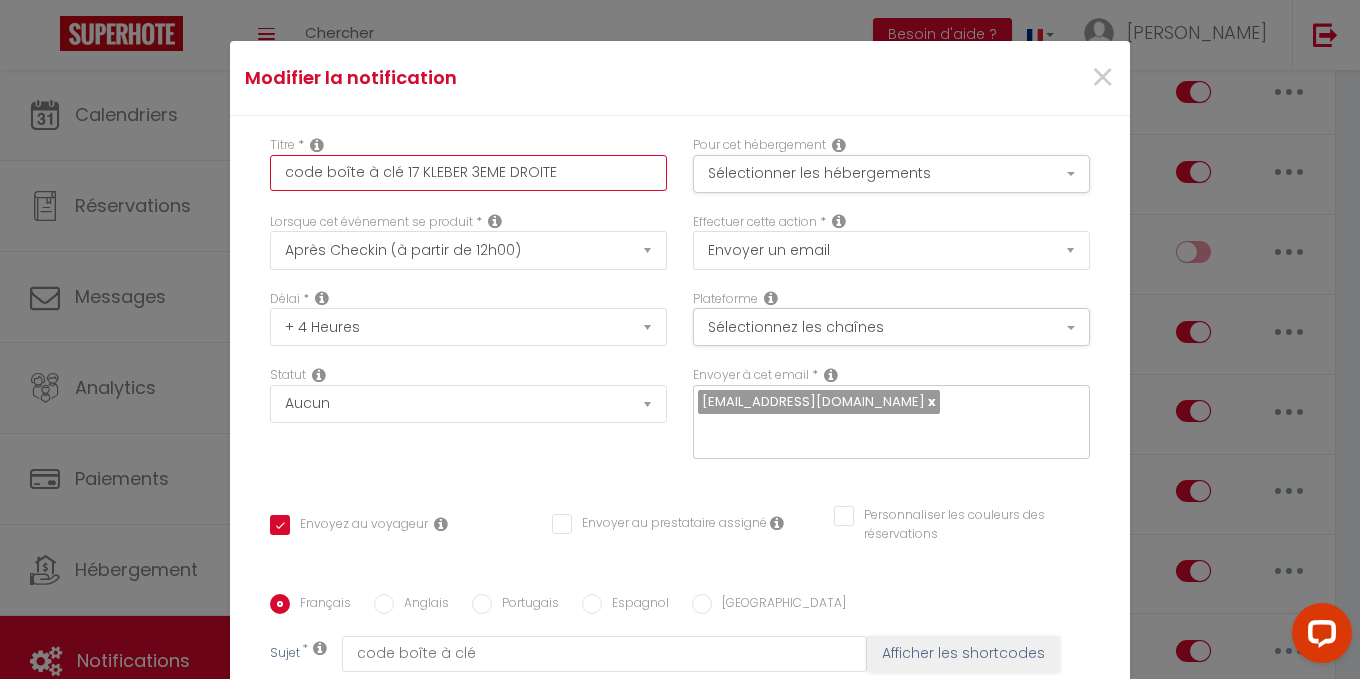 checkbox on "true" 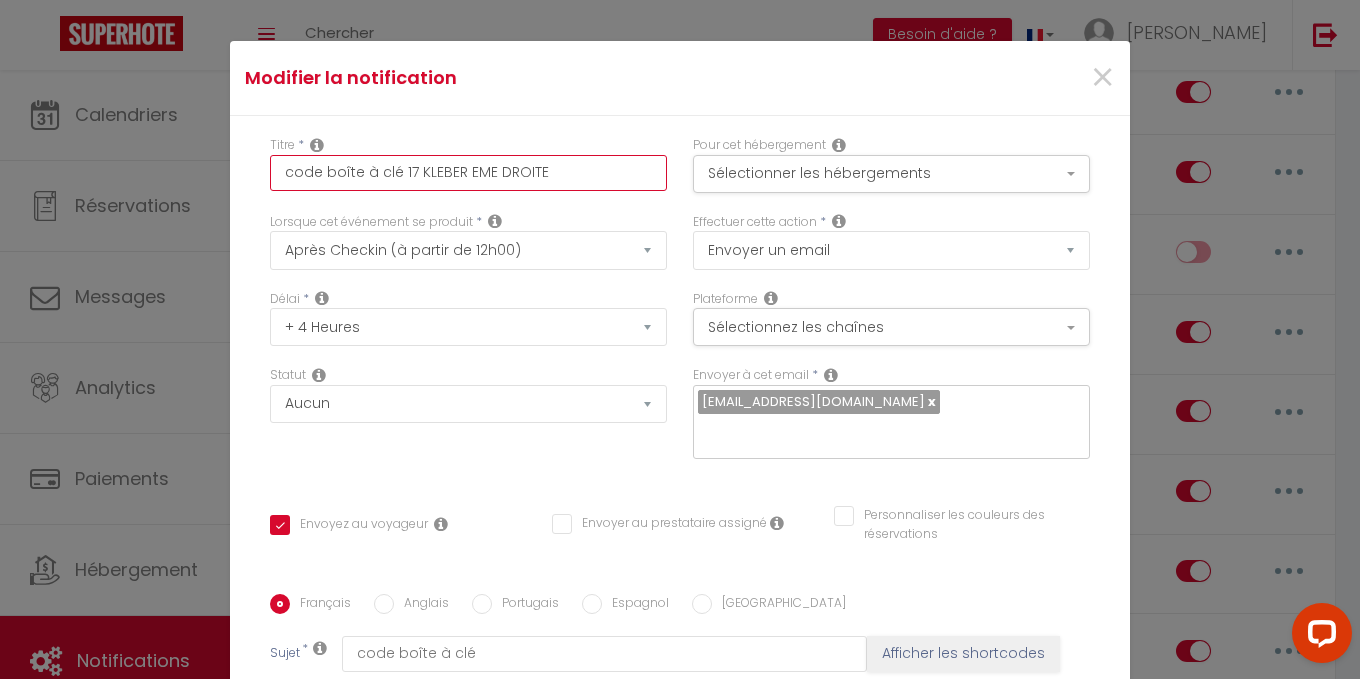 checkbox on "true" 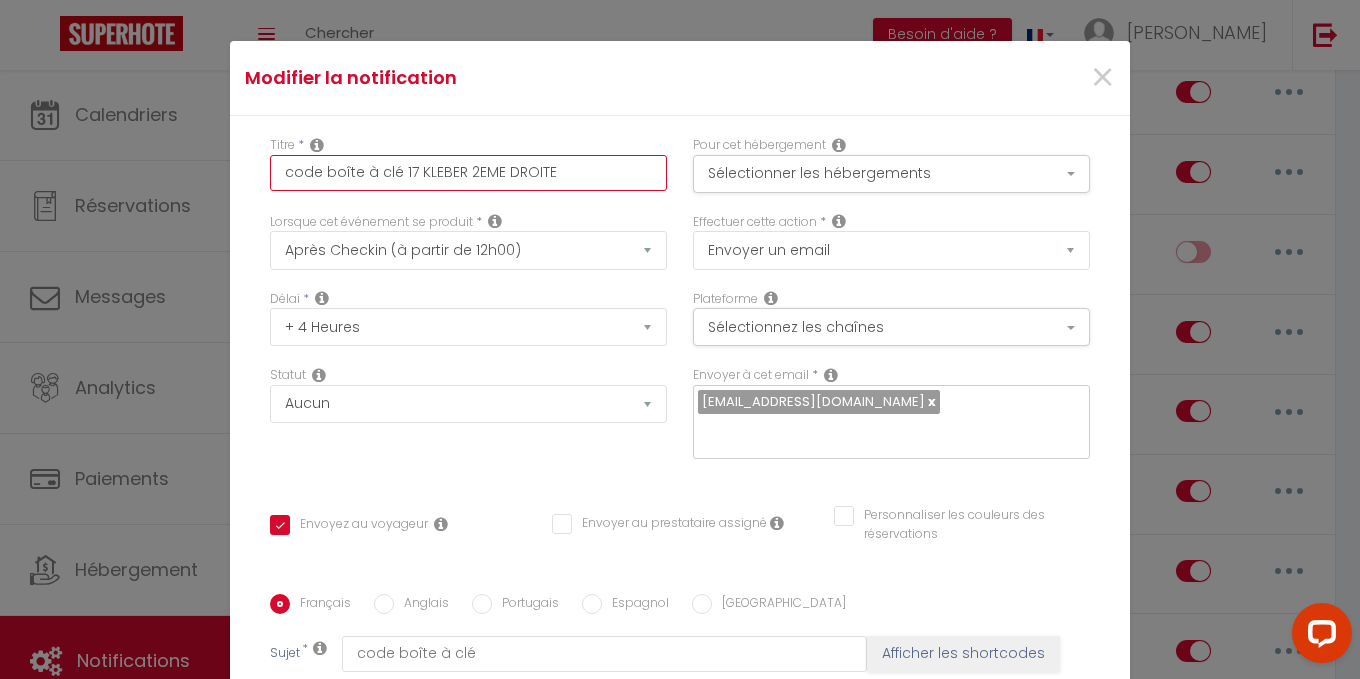 checkbox on "true" 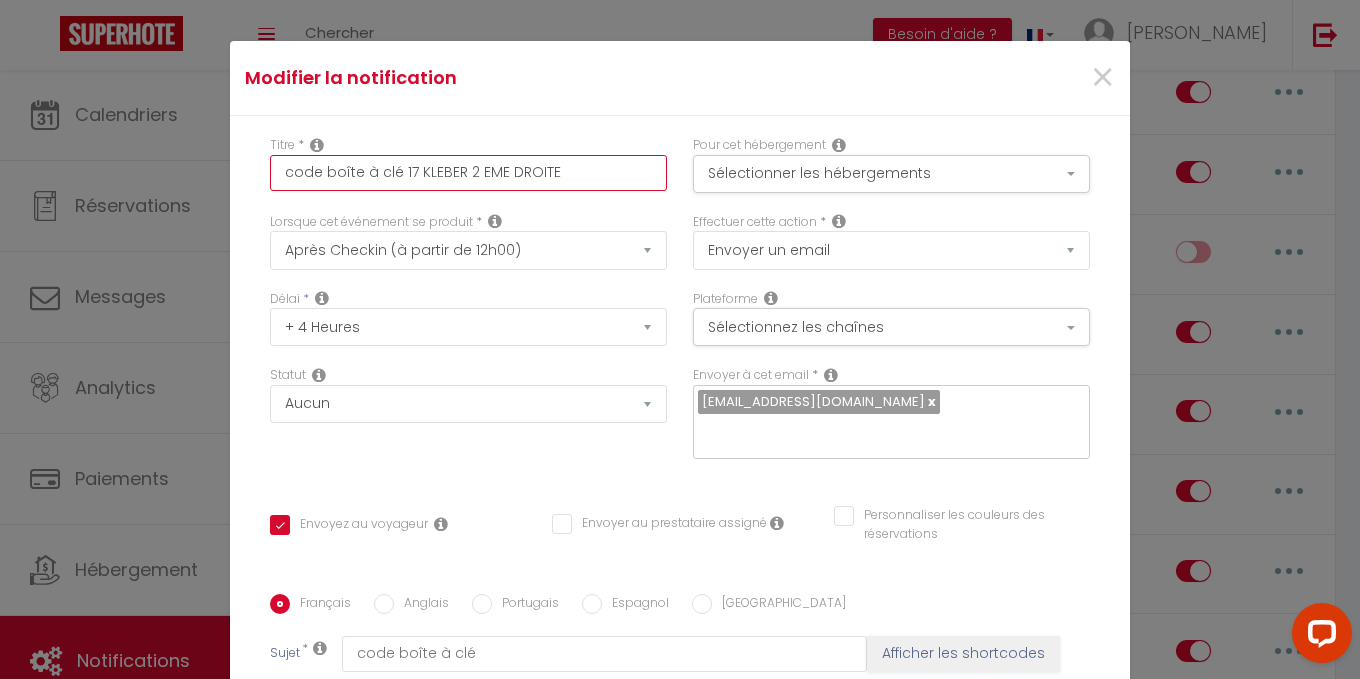 checkbox on "true" 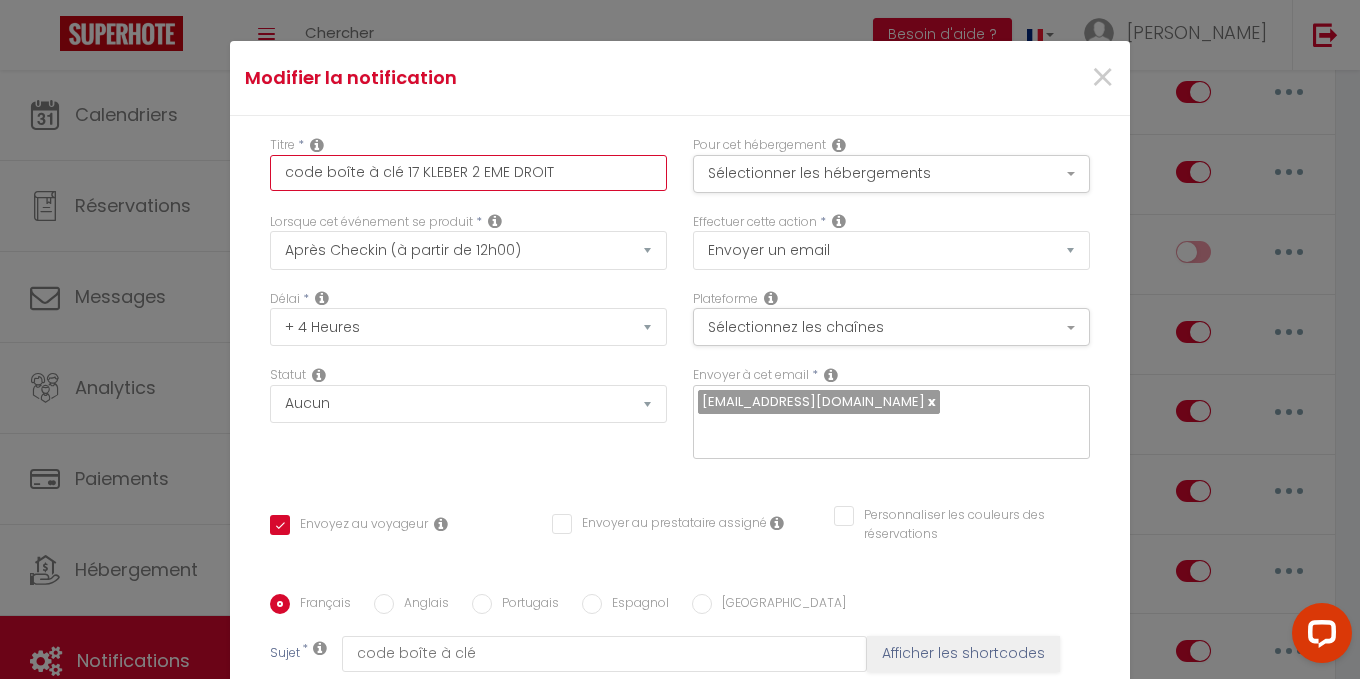 checkbox on "true" 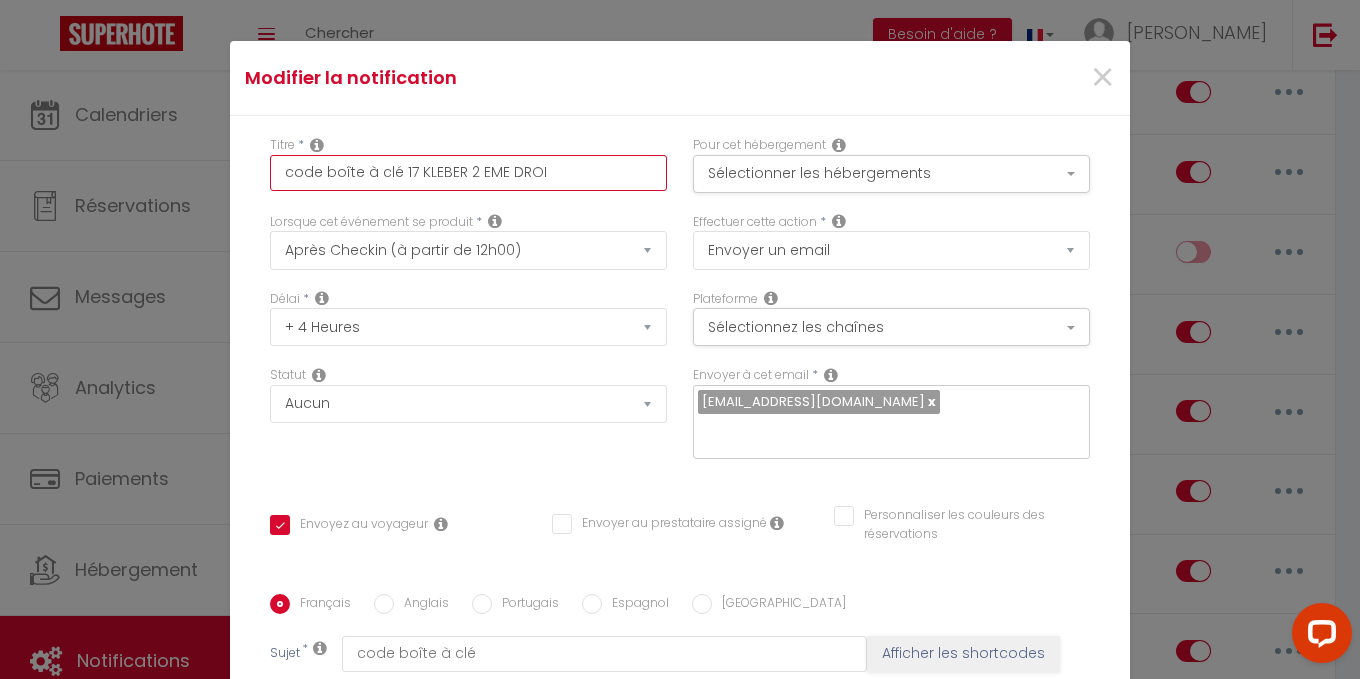 checkbox on "true" 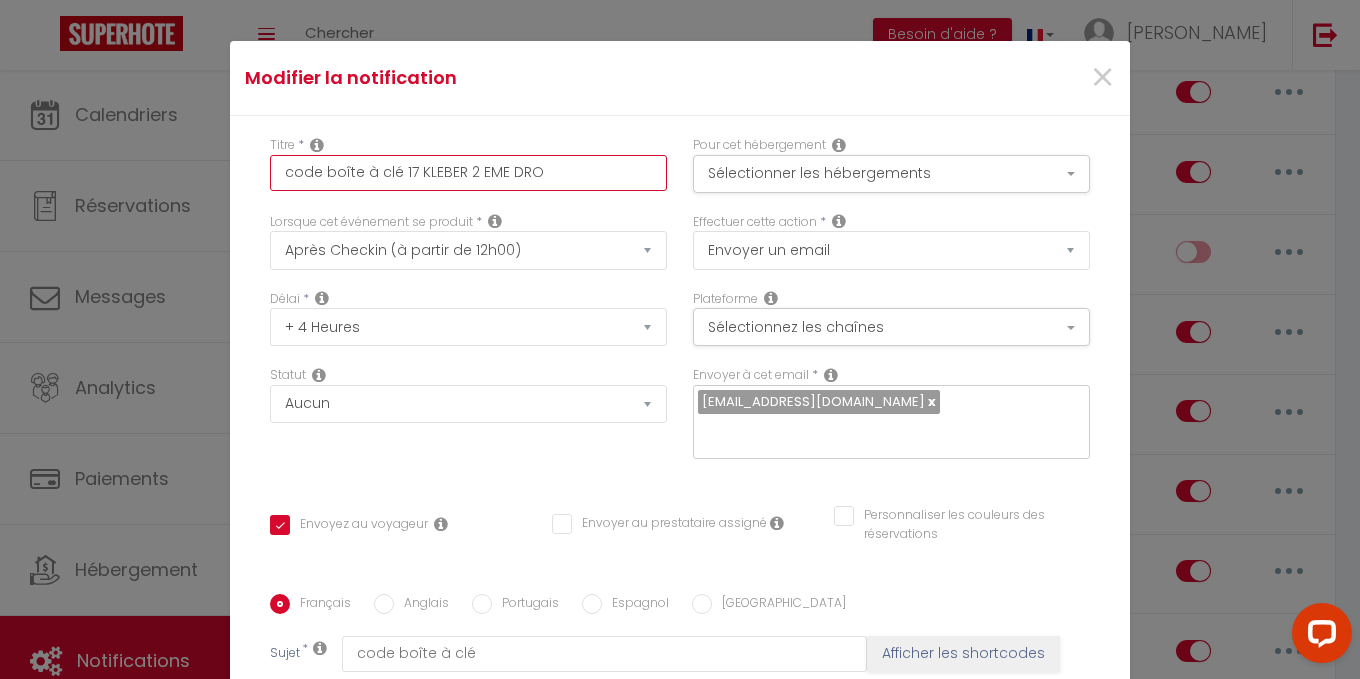 checkbox on "true" 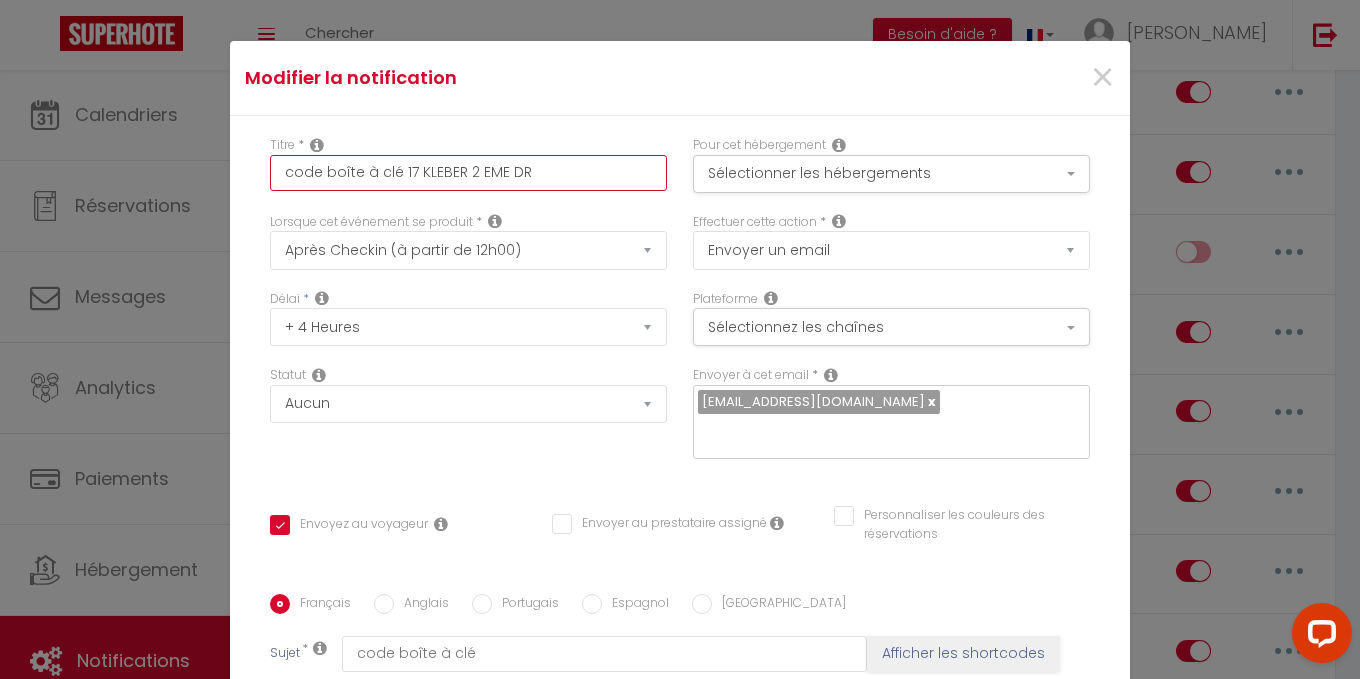 checkbox on "false" 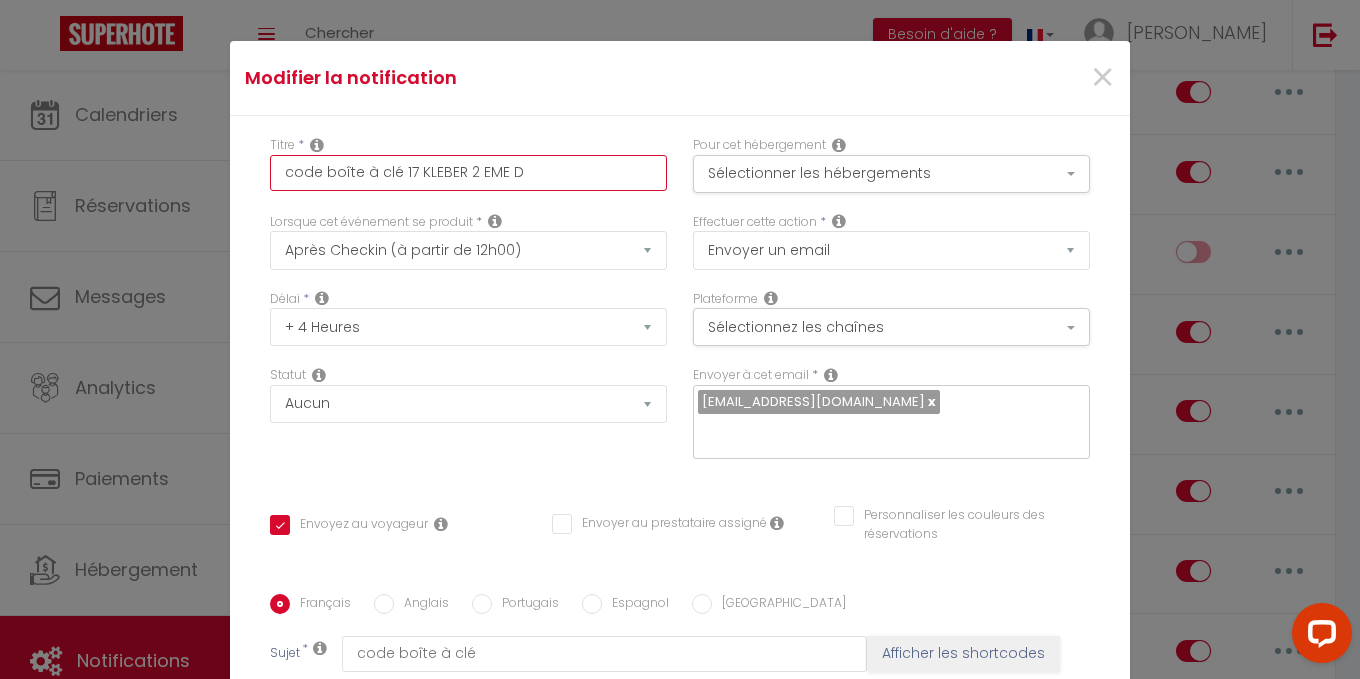 checkbox on "false" 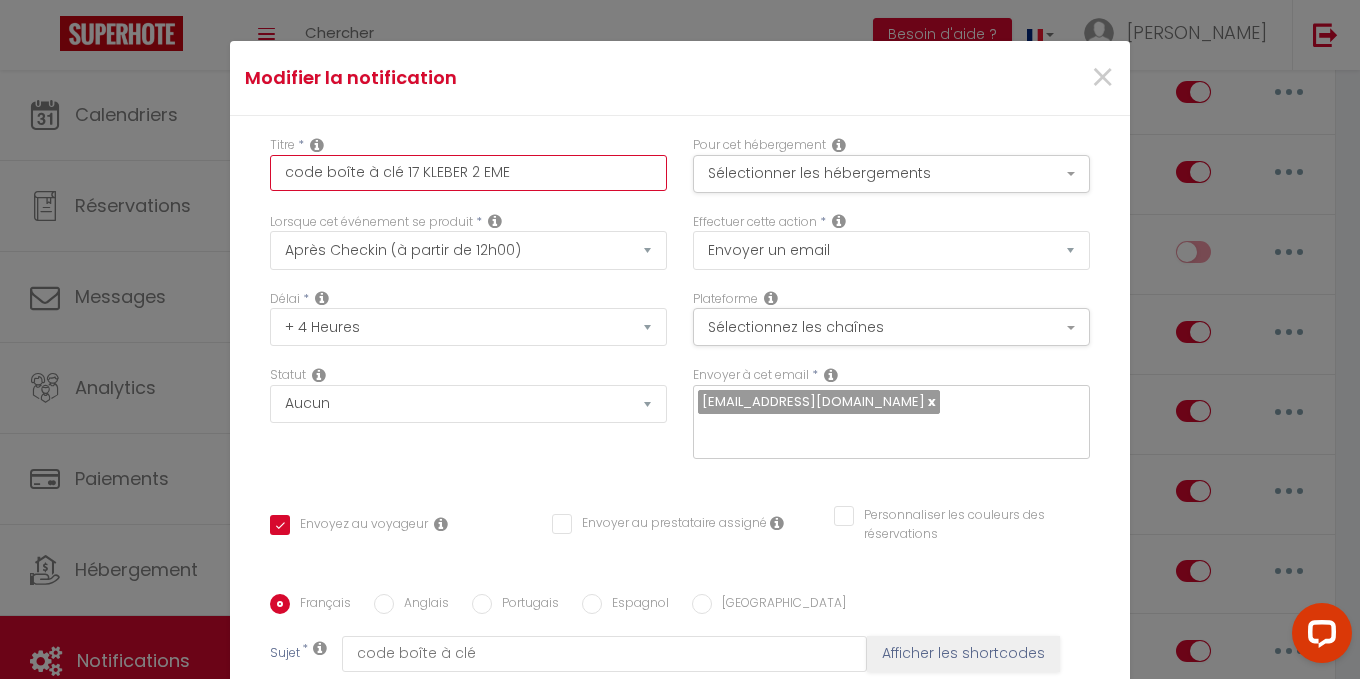 checkbox on "false" 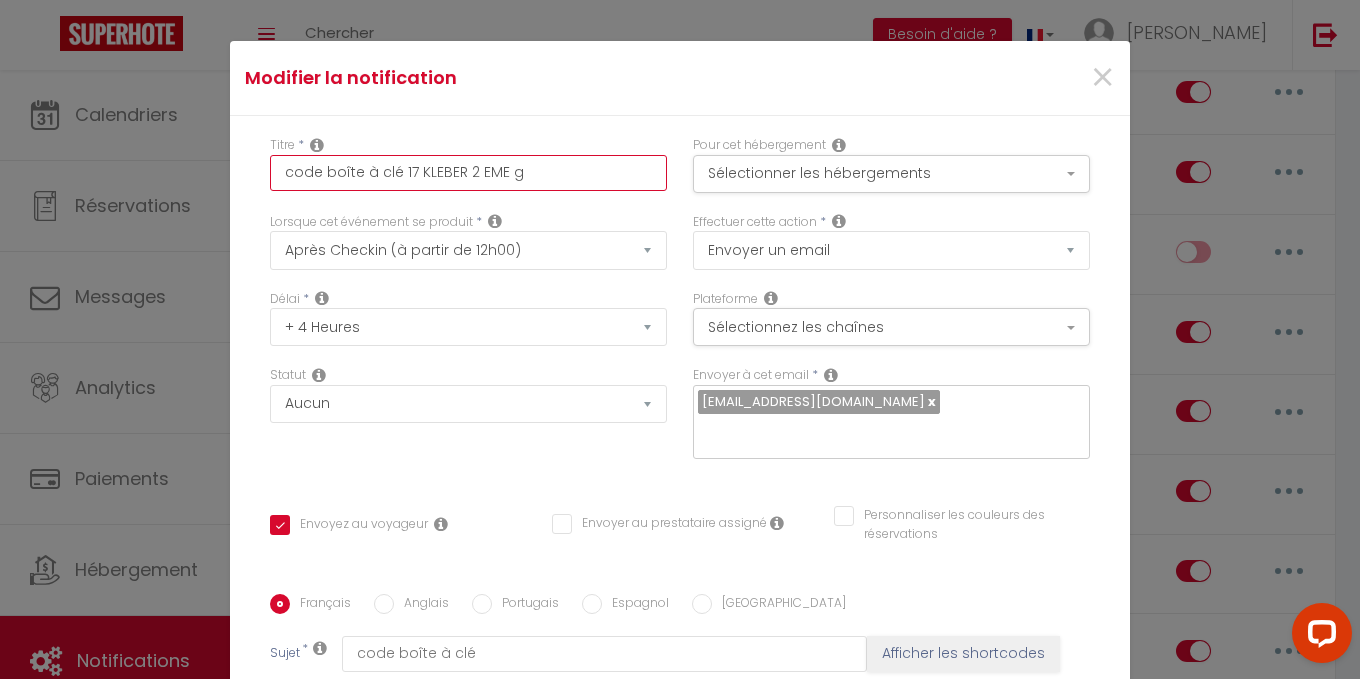 checkbox on "false" 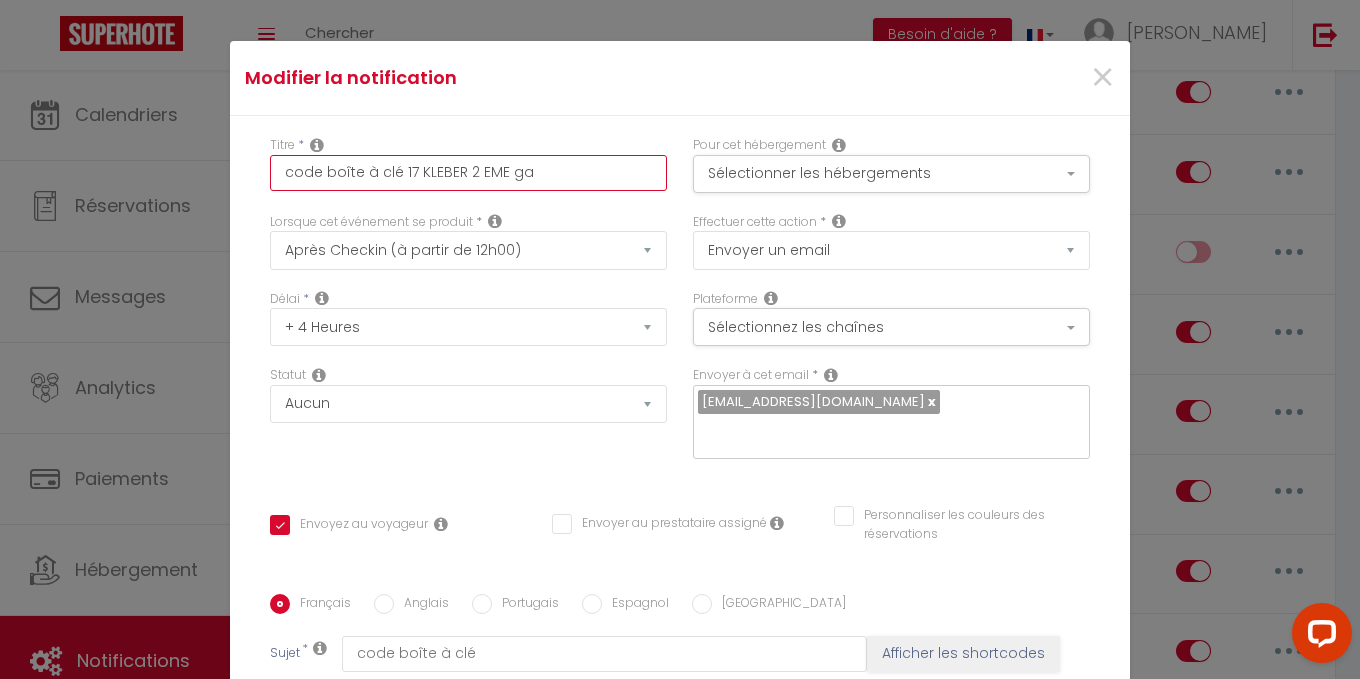 checkbox on "false" 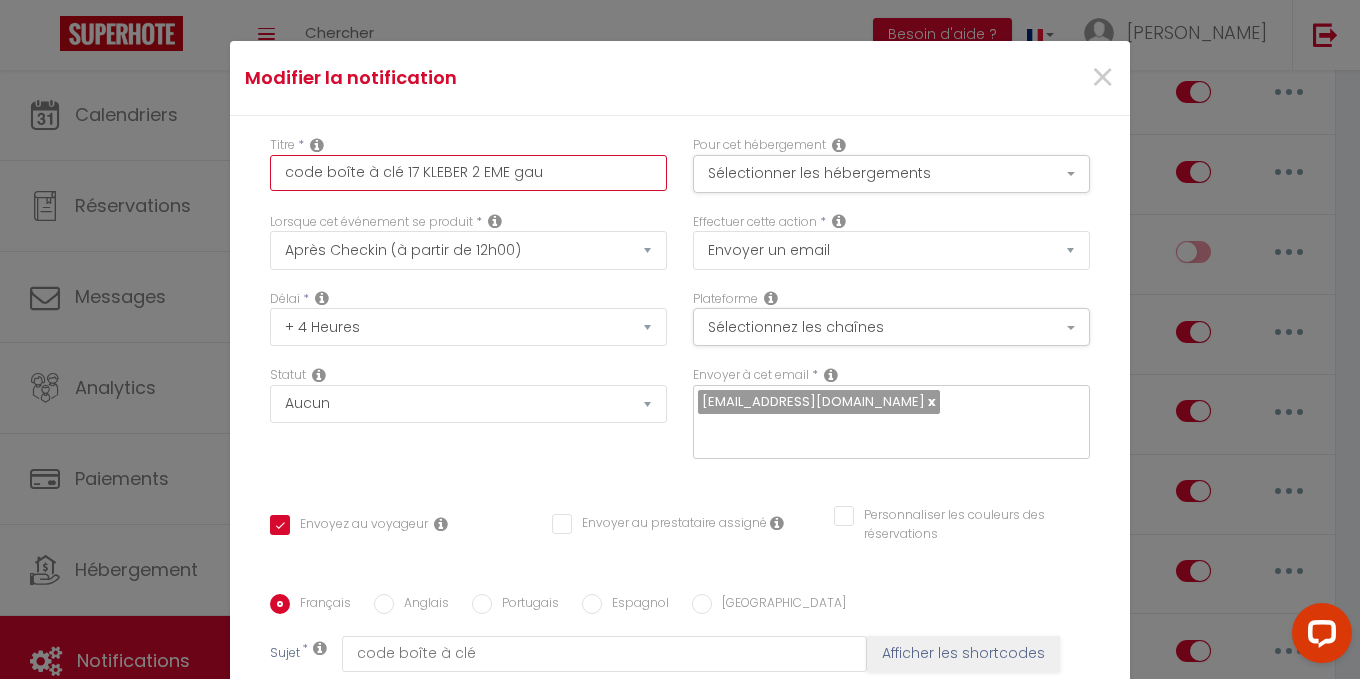 checkbox on "false" 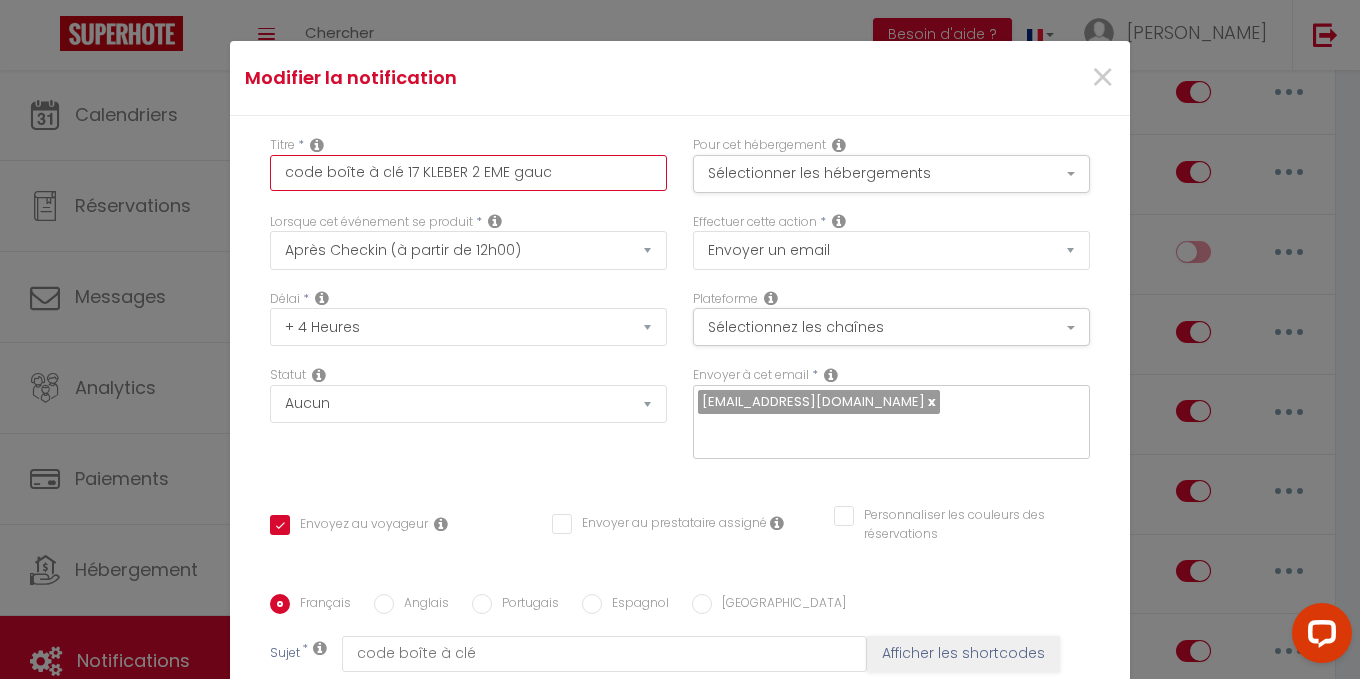 checkbox on "false" 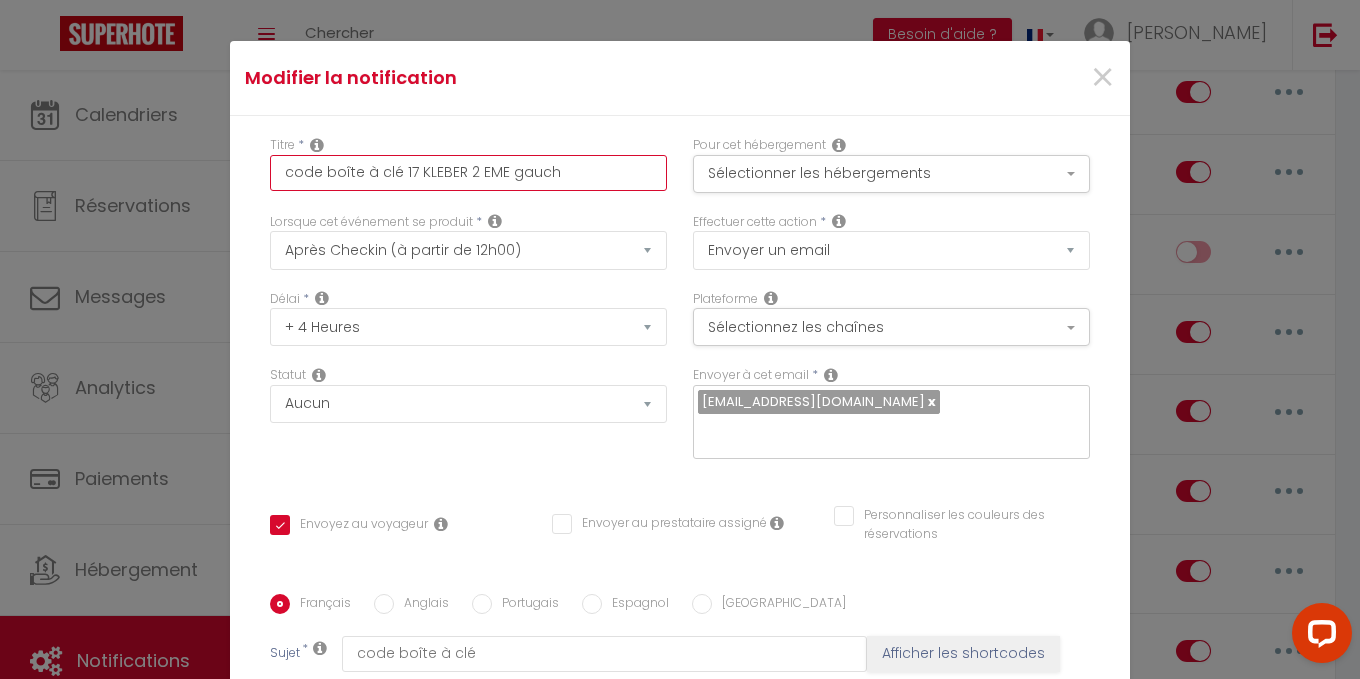 checkbox on "false" 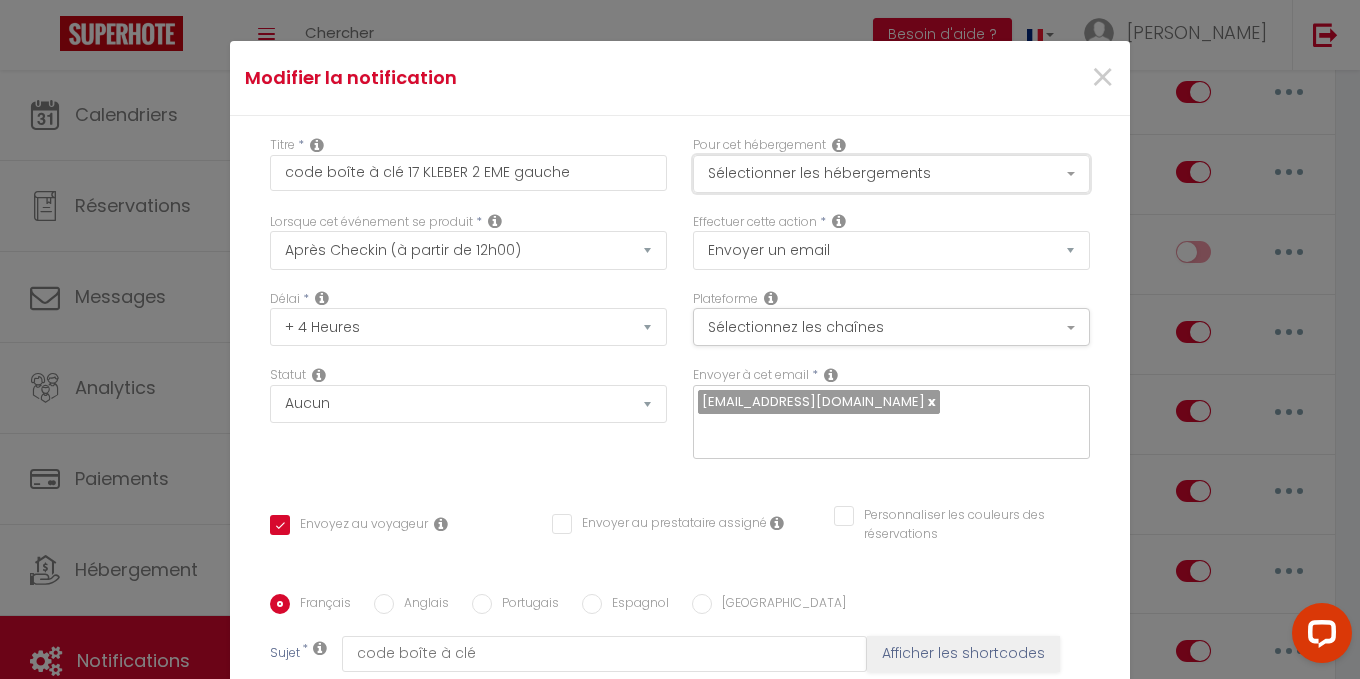 click on "Sélectionner les hébergements" at bounding box center (891, 174) 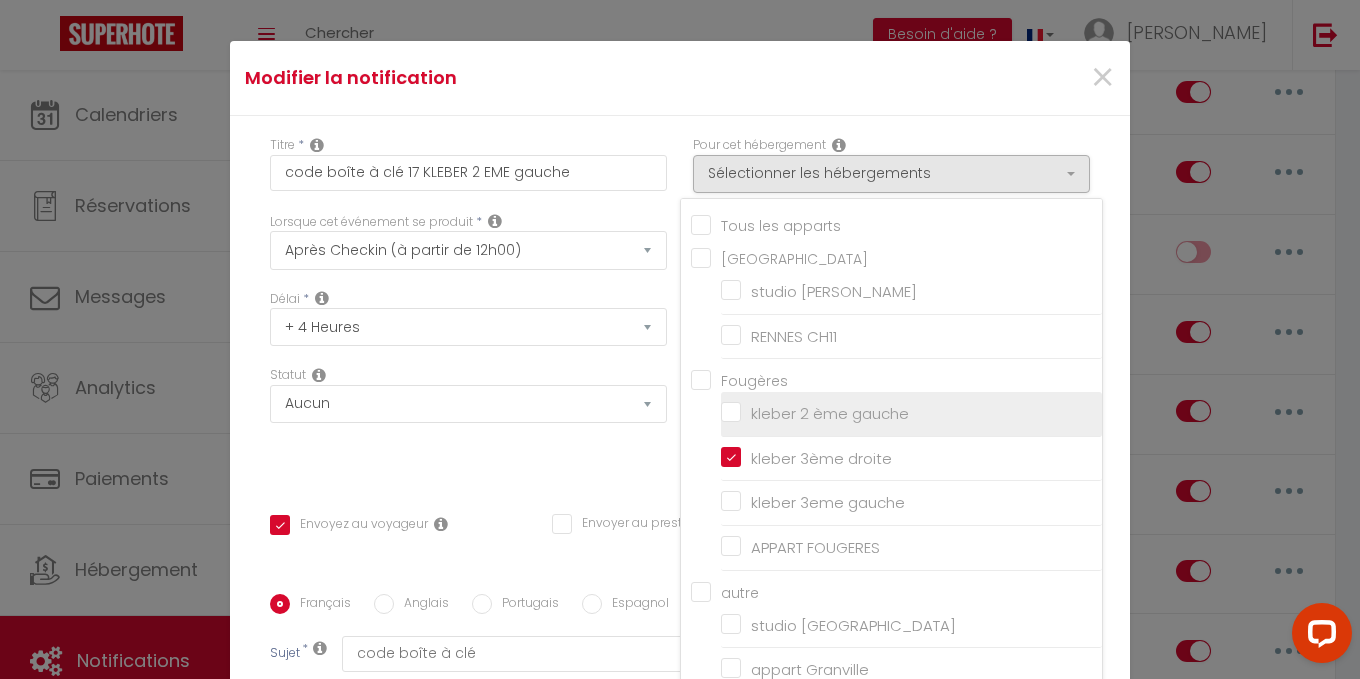 click on "kleber 2 ème gauche" at bounding box center [911, 414] 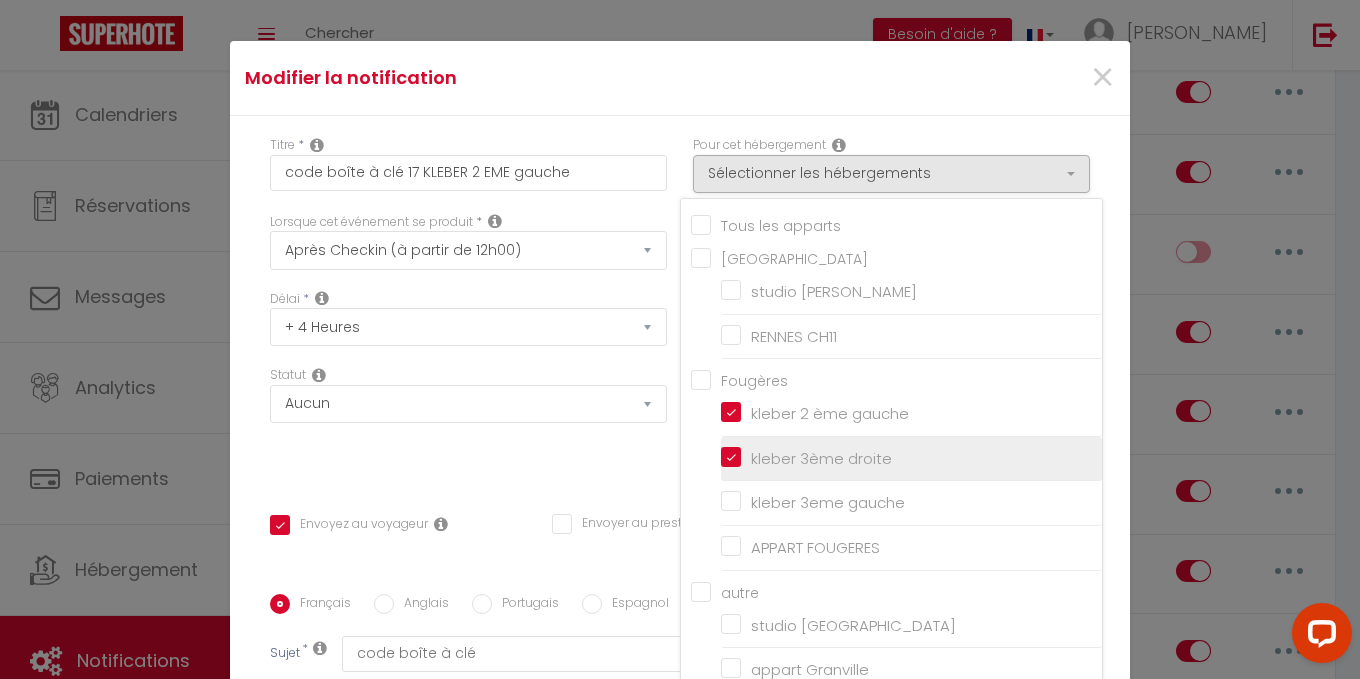 click on "kleber 3ème droite" at bounding box center [911, 459] 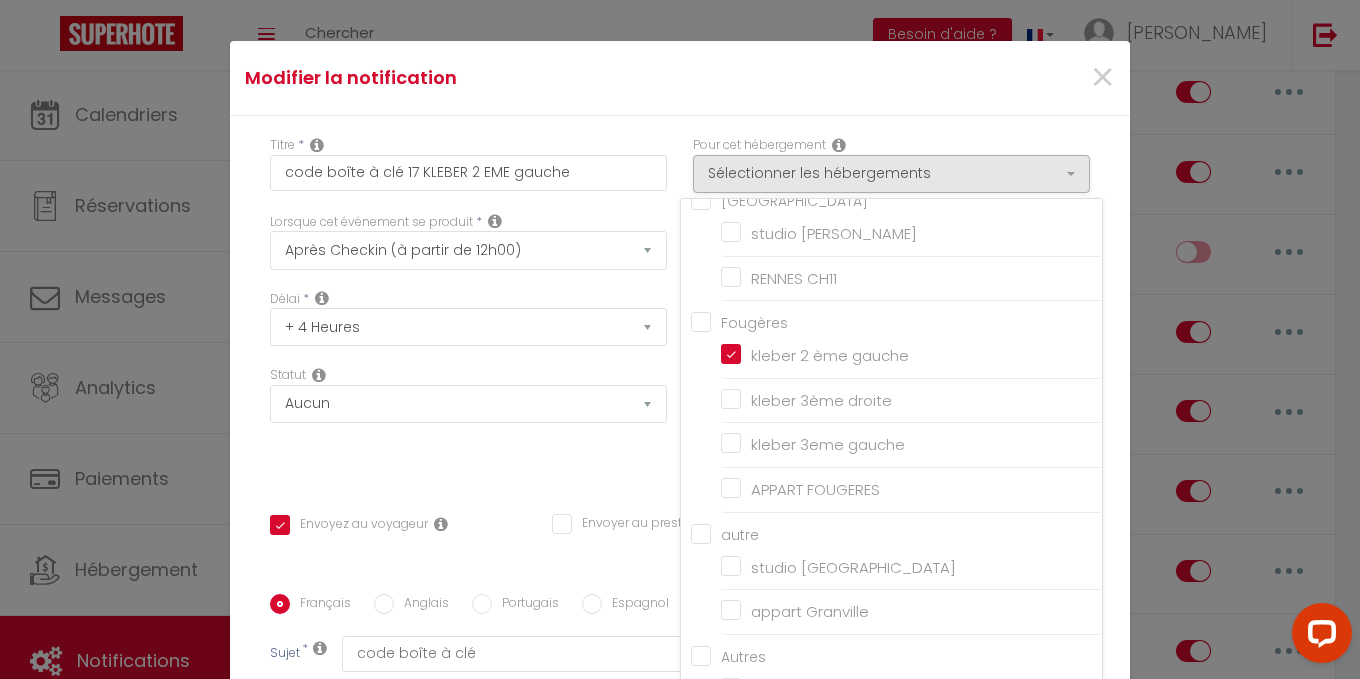 scroll, scrollTop: 89, scrollLeft: 0, axis: vertical 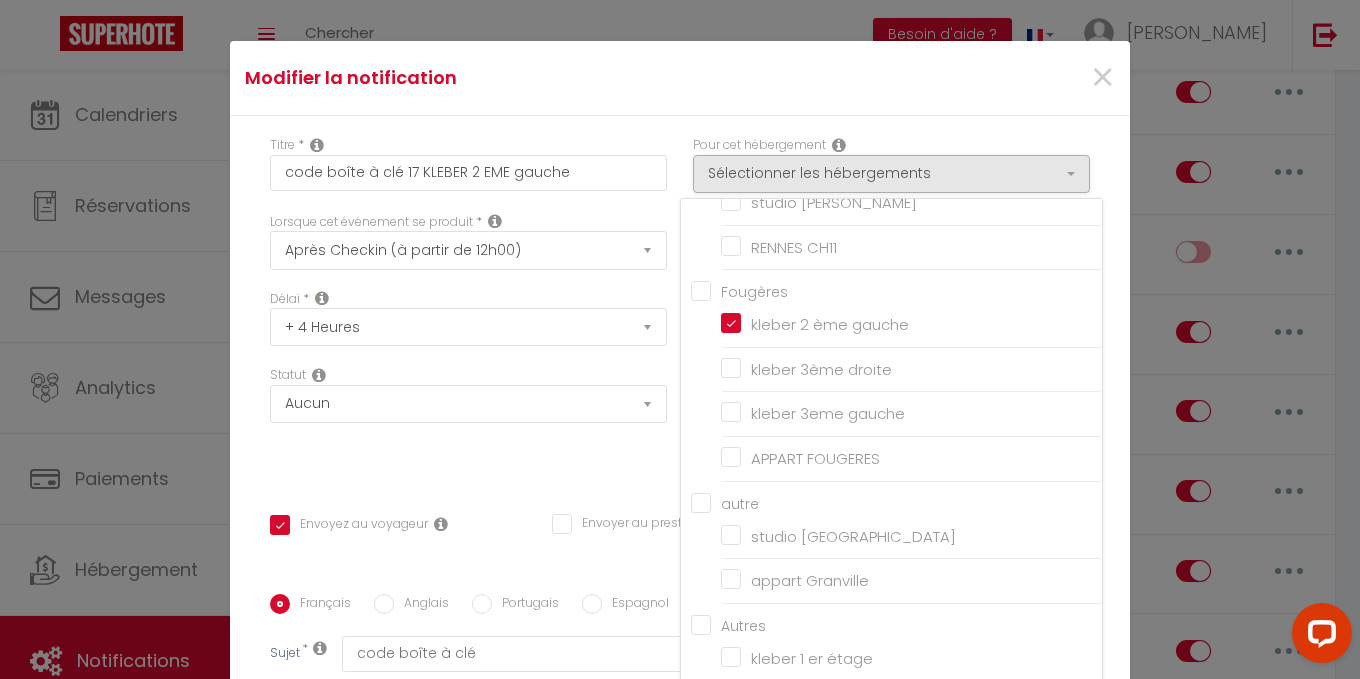 click on "Lorsque cet événement se produit   *      Après la réservation   Avant Checkin (à partir de 12h00)   Après Checkin (à partir de 12h00)   Avant Checkout (à partir de 12h00)   Après Checkout (à partir de 12h00)   Température   Co2   [MEDICAL_DATA] sonore   Après visualisation lien paiement   Après Paiement Lien KO   Après Caution Lien KO   Après Paiement Automatique KO   Après Caution Automatique KO   Après Visualisation du Contrat   Après Signature du Contrat   Paiement OK   Après soumission formulaire bienvenue   Aprés annulation réservation   Après remboursement automatique   Date spécifique   Après Assignation   Après Désassignation   Après soumission online checkin   Caution OK" at bounding box center [468, 251] 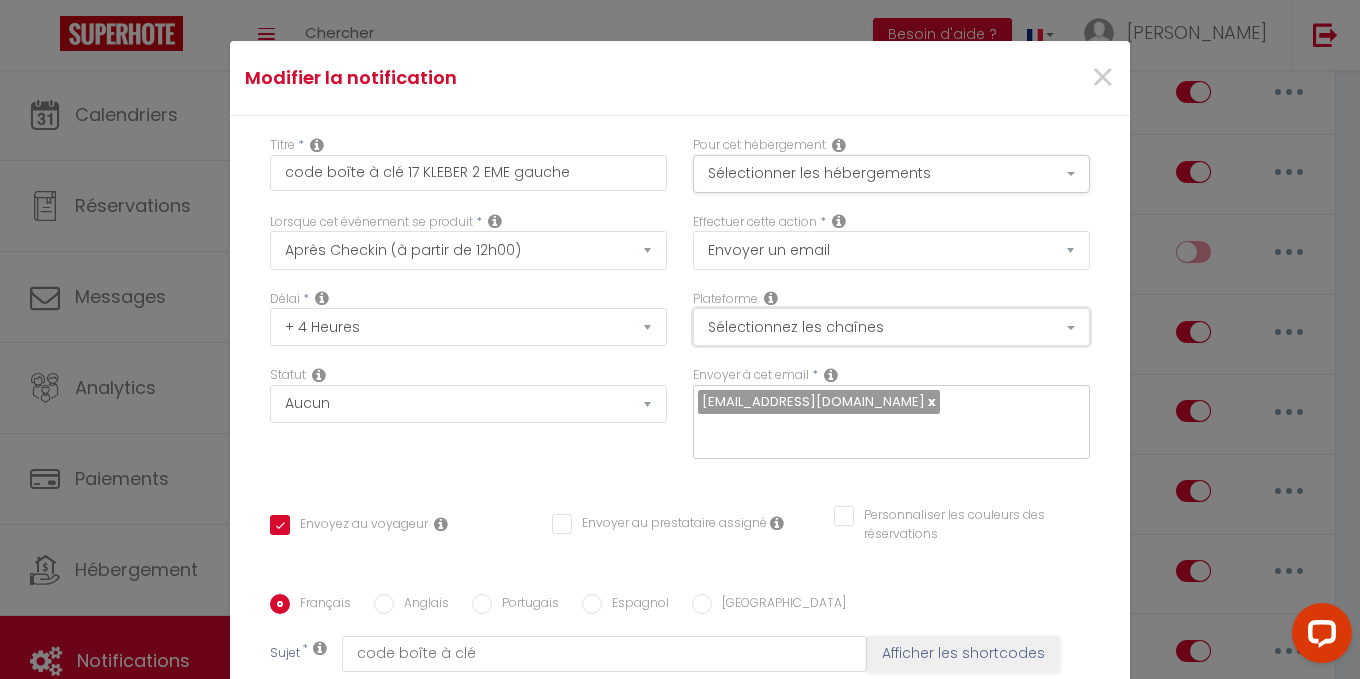 click on "Sélectionnez les chaînes" at bounding box center [891, 327] 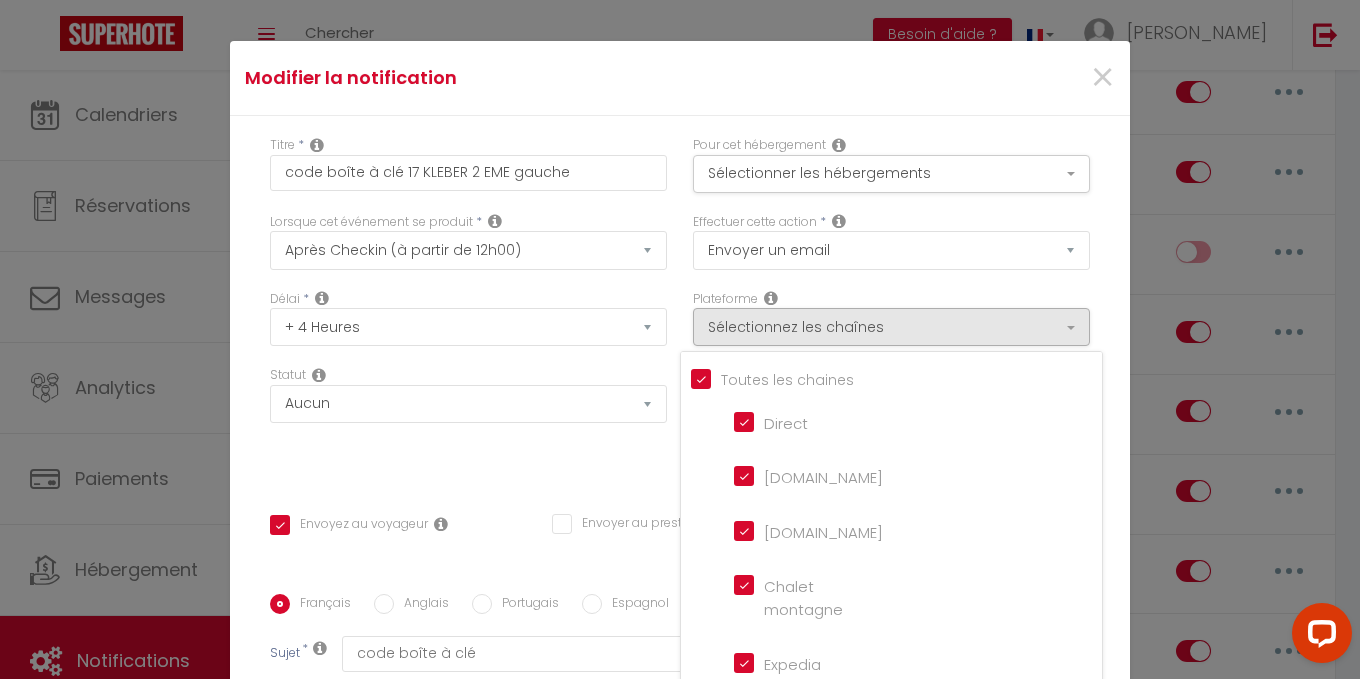 click on "Direct" at bounding box center (791, 421) 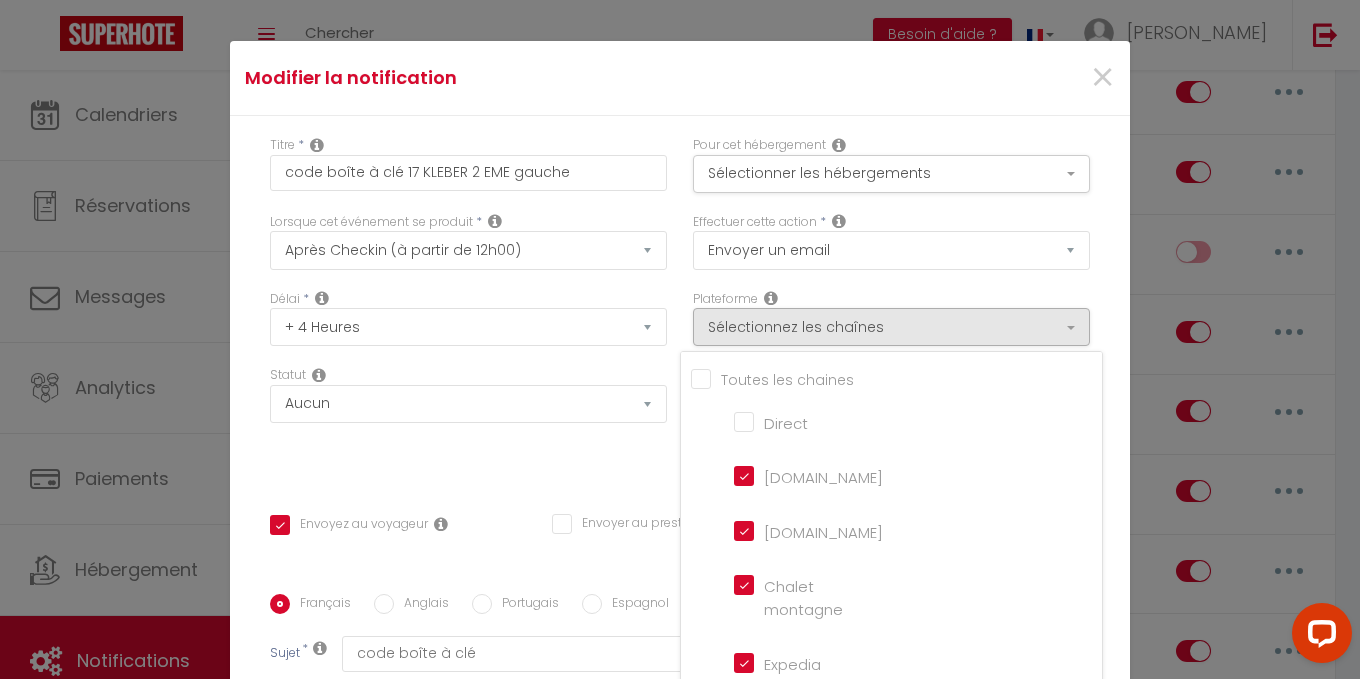 scroll, scrollTop: 100, scrollLeft: 0, axis: vertical 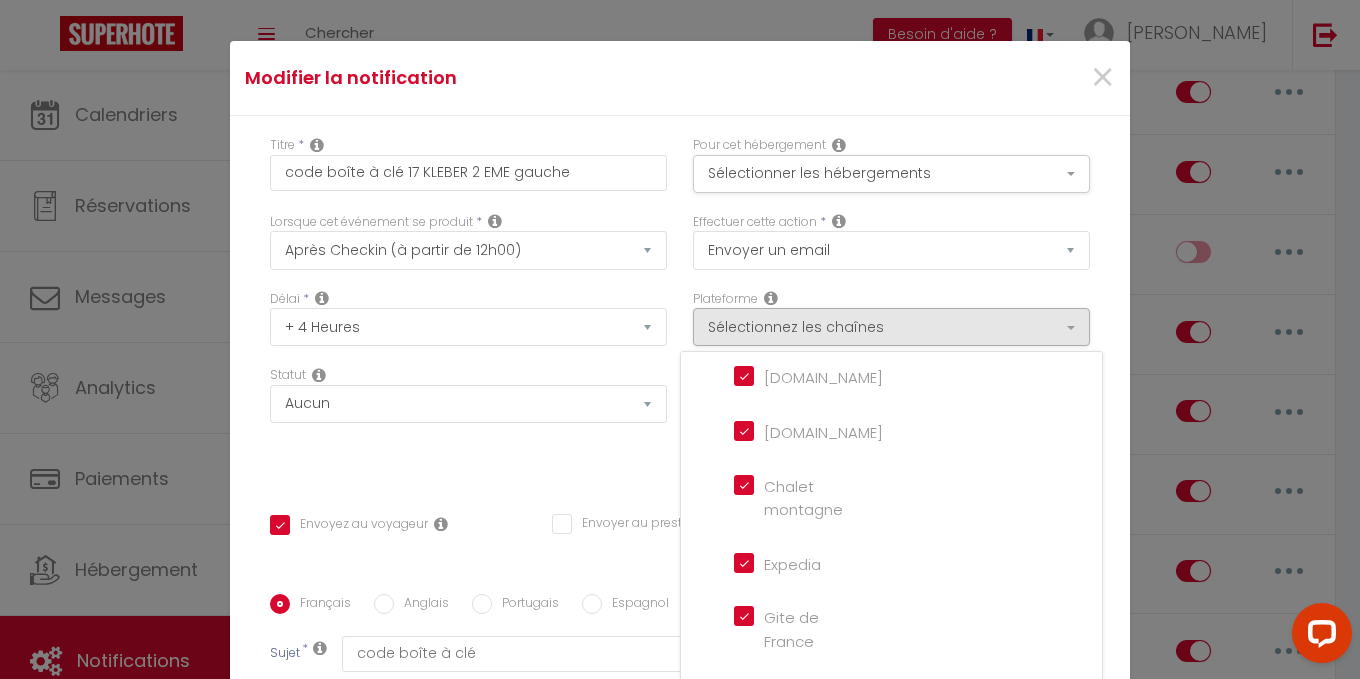 click on "Chalet montagne" at bounding box center [791, 485] 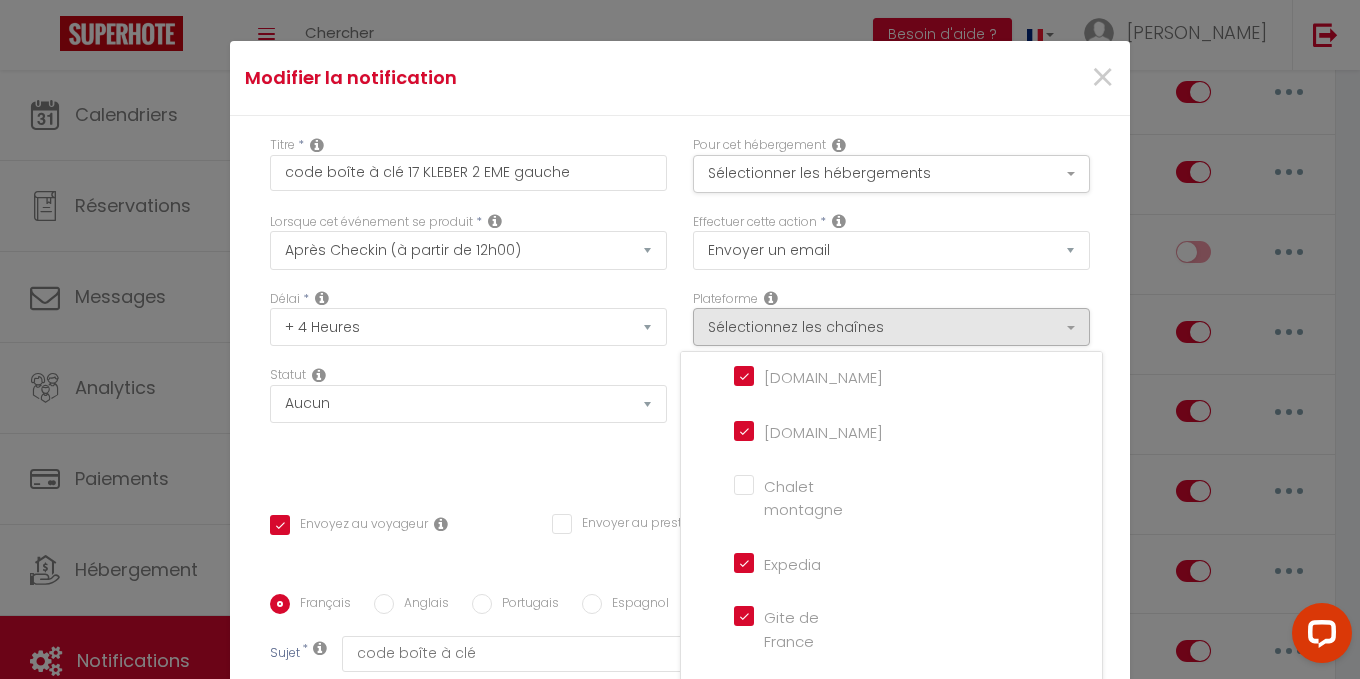 click on "Expedia" at bounding box center (791, 562) 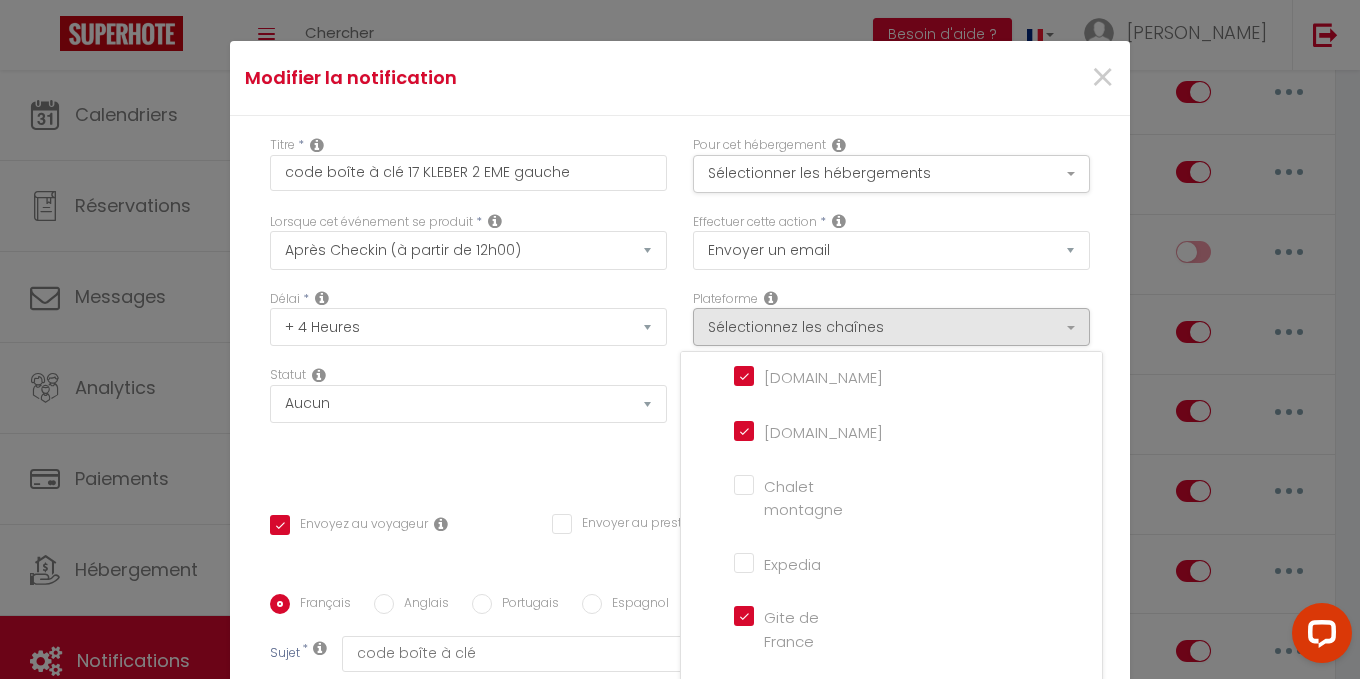 click on "Gite de France" at bounding box center [791, 616] 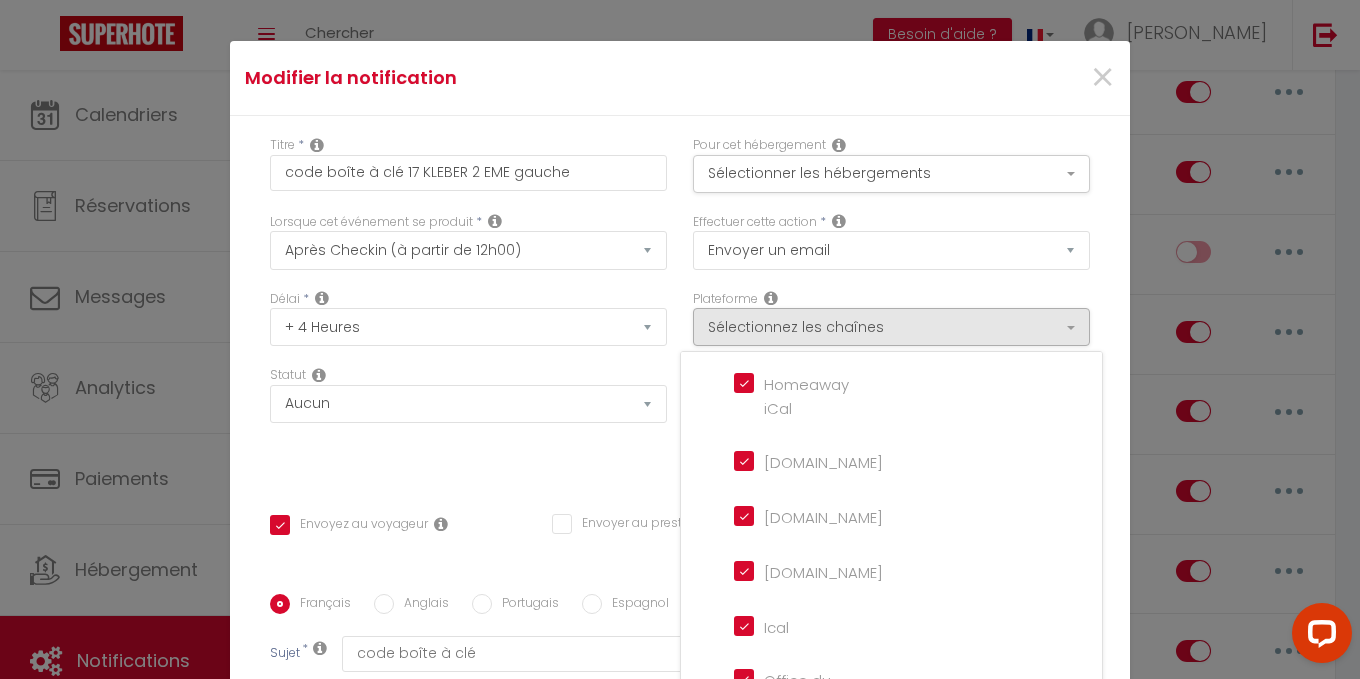 scroll, scrollTop: 0, scrollLeft: 0, axis: both 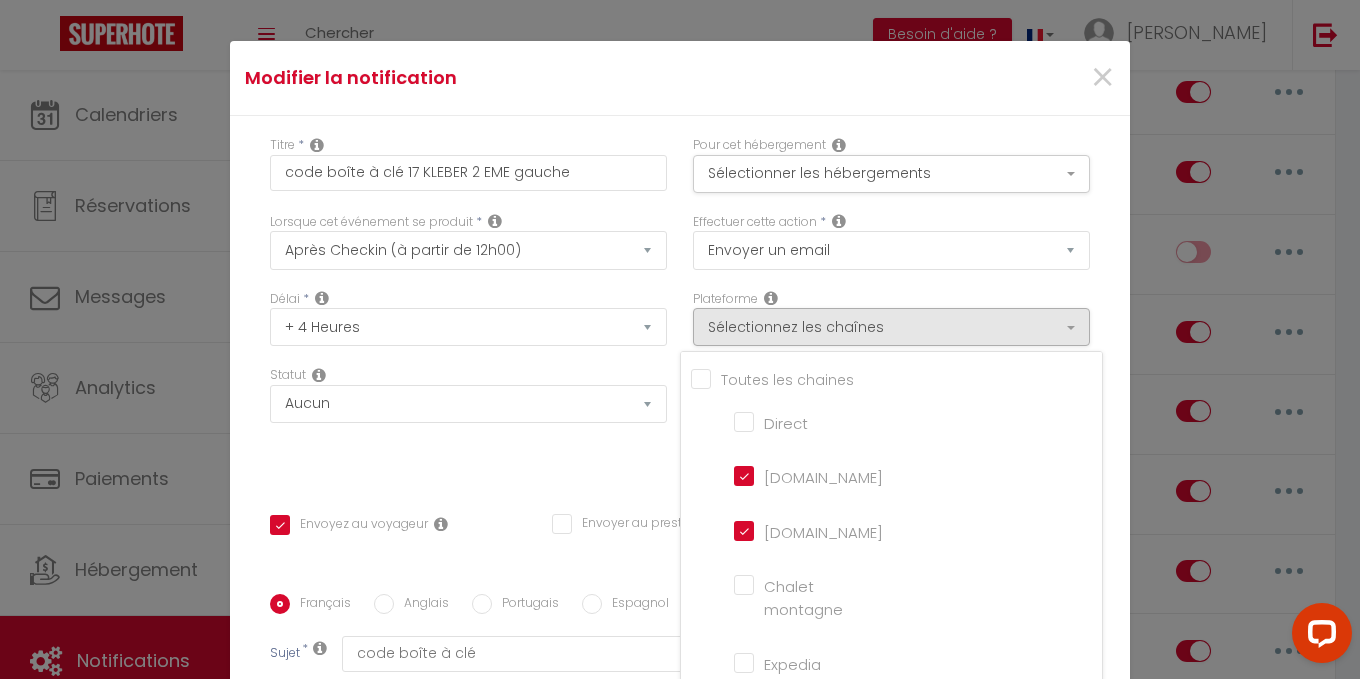click on "Effectuer cette action   *     Envoyer un email   Envoyer un SMS   Envoyer une notification push" at bounding box center [891, 251] 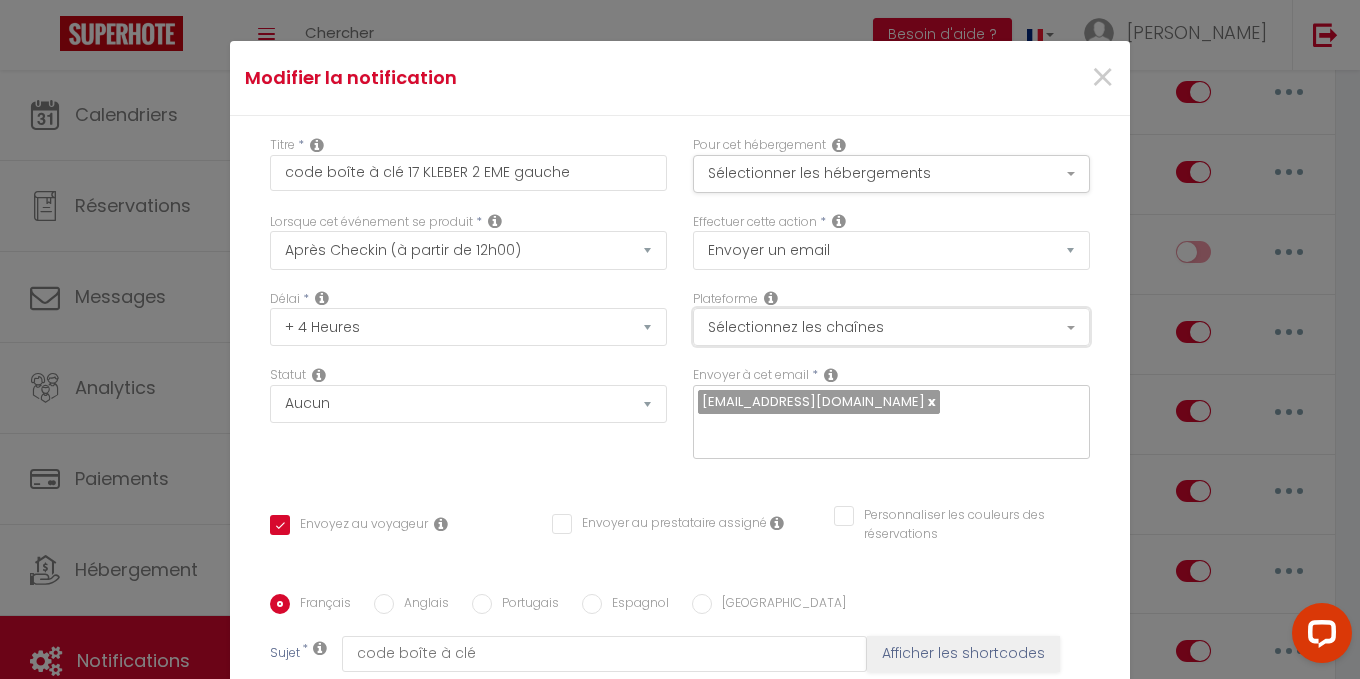 click on "Sélectionnez les chaînes" at bounding box center (891, 327) 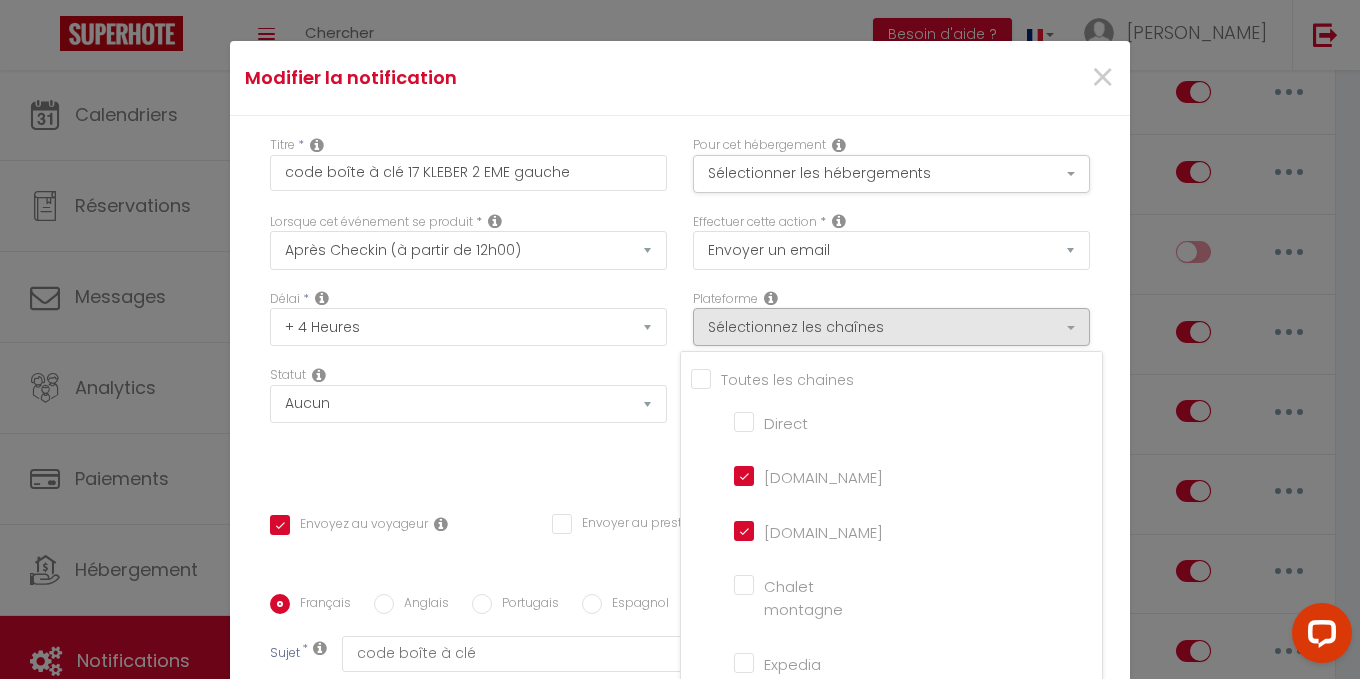 click on "Effectuer cette action   *     Envoyer un email   Envoyer un SMS   Envoyer une notification push" at bounding box center [891, 251] 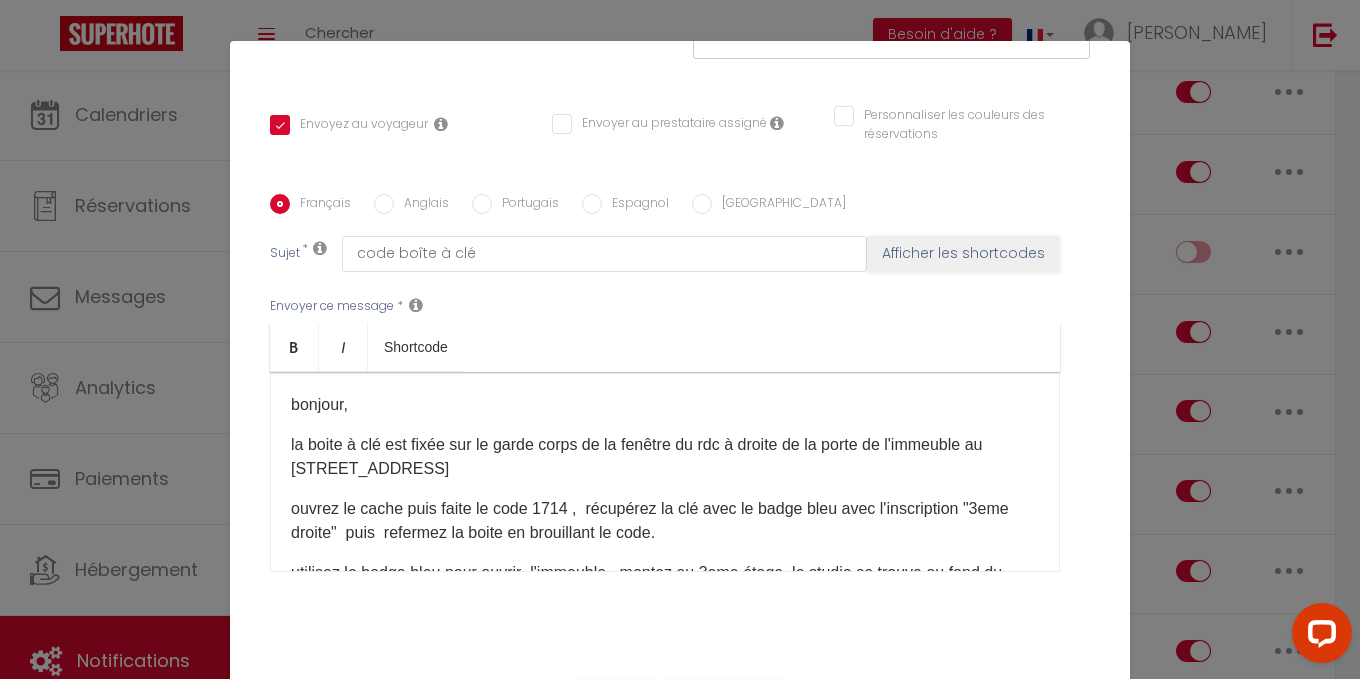 scroll, scrollTop: 412, scrollLeft: 0, axis: vertical 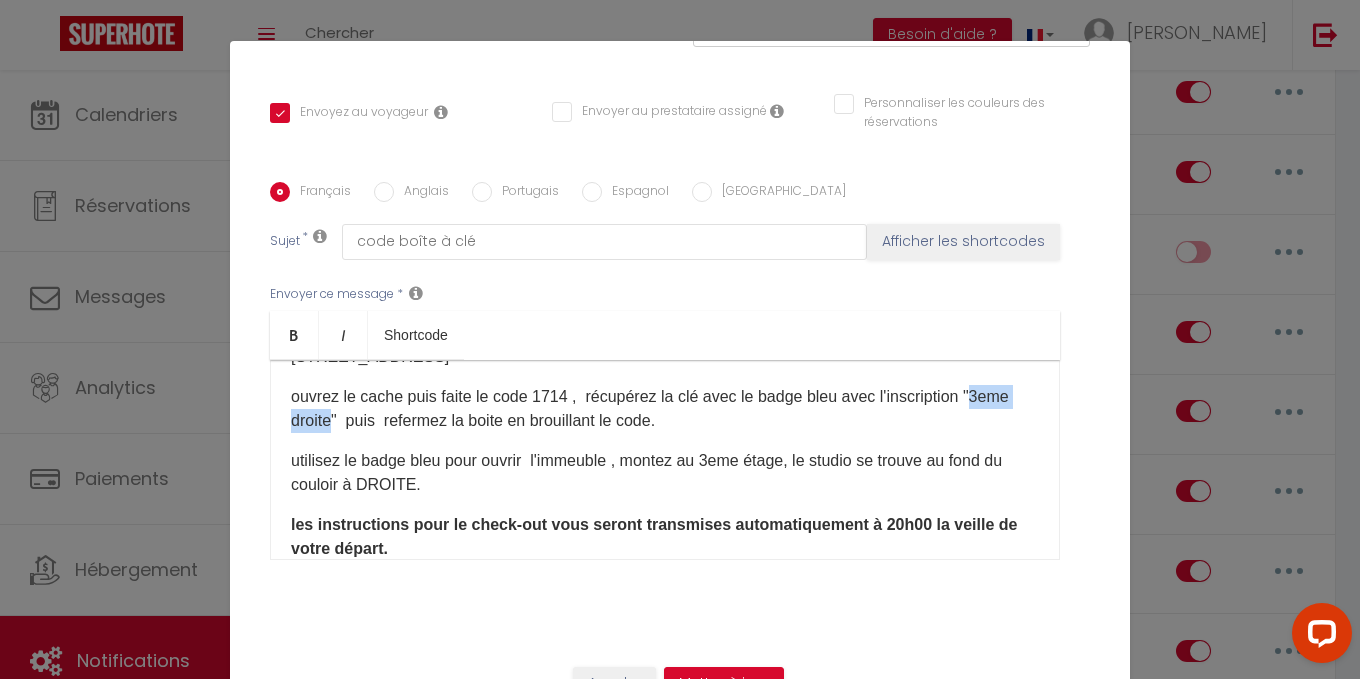 drag, startPoint x: 373, startPoint y: 418, endPoint x: 289, endPoint y: 413, distance: 84.14868 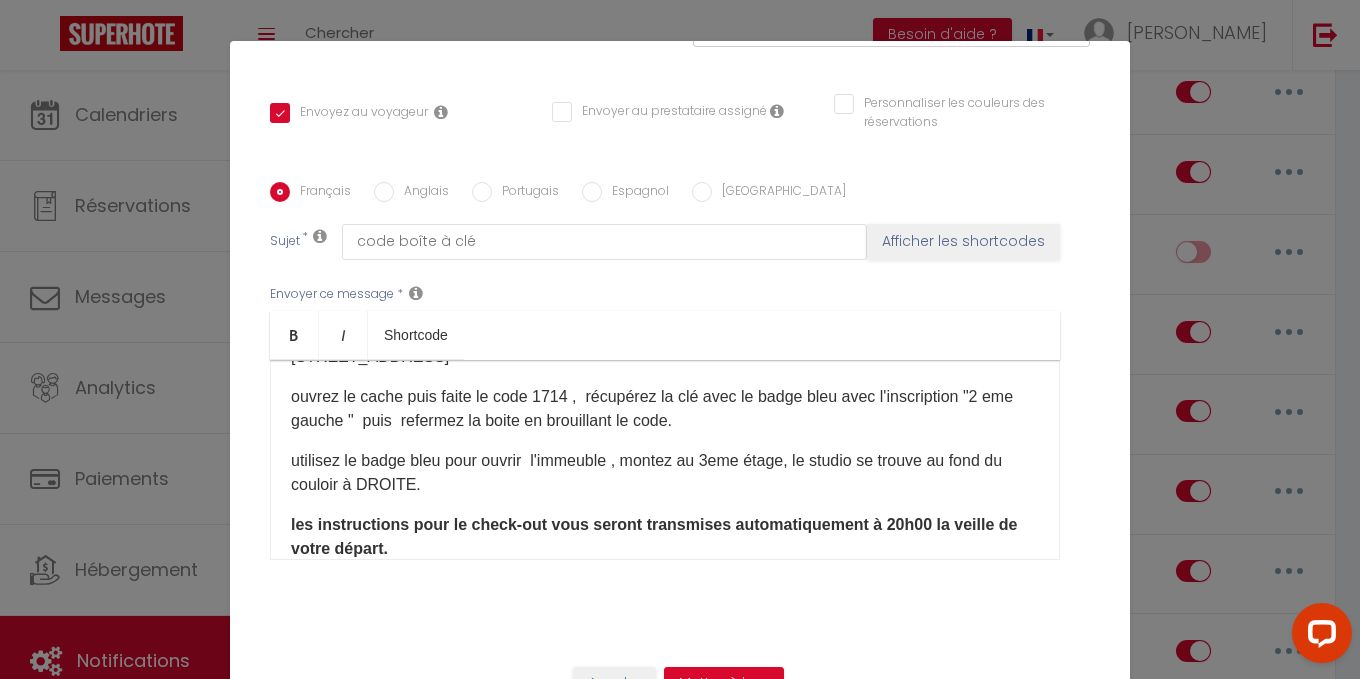 click on "utilisez le badge bleu pour ouvrir  l'immeuble , montez au 3eme étage, le studio se trouve au fond du couloir à DROITE." at bounding box center [665, 473] 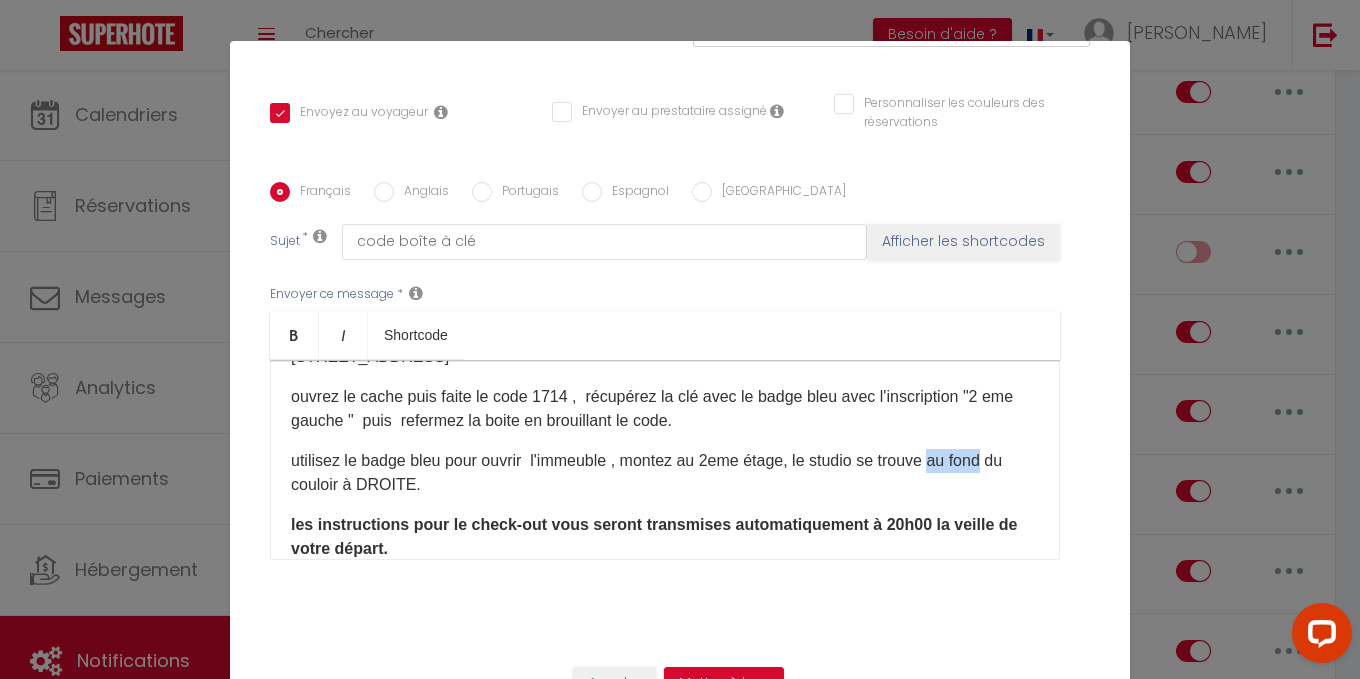 drag, startPoint x: 942, startPoint y: 460, endPoint x: 1007, endPoint y: 464, distance: 65.12296 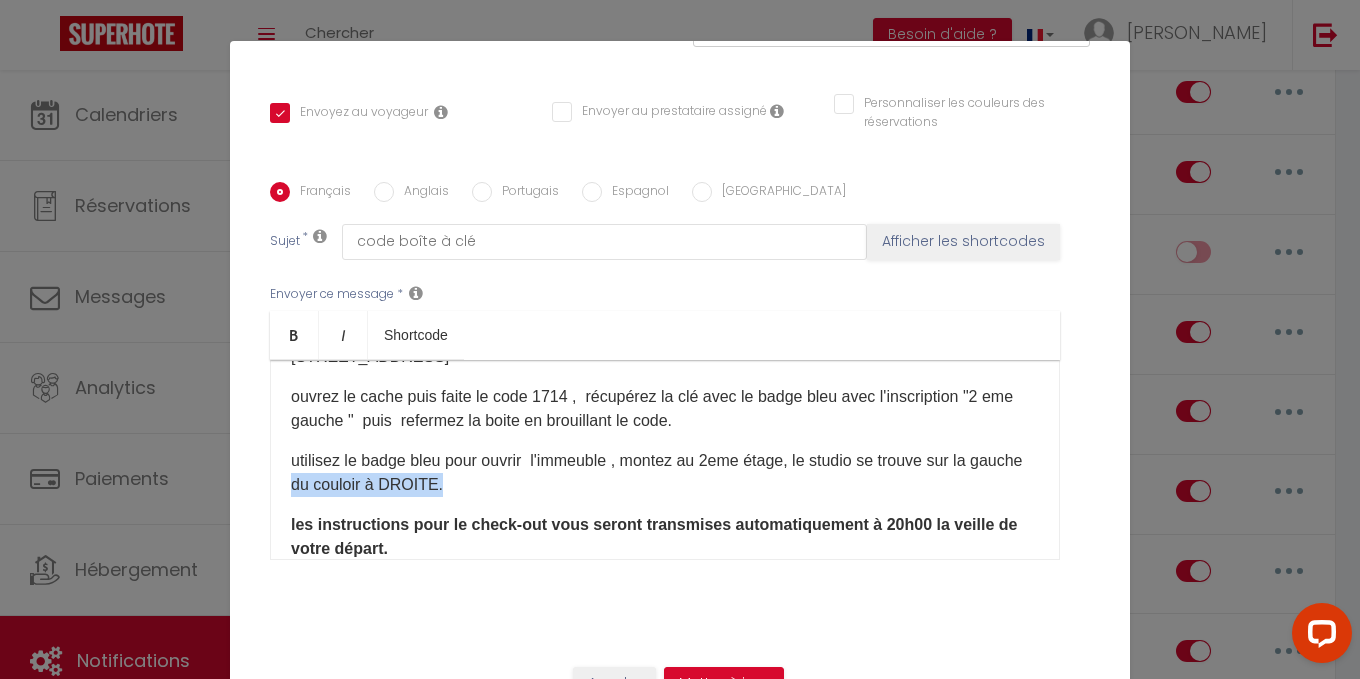 drag, startPoint x: 488, startPoint y: 485, endPoint x: 341, endPoint y: 483, distance: 147.01361 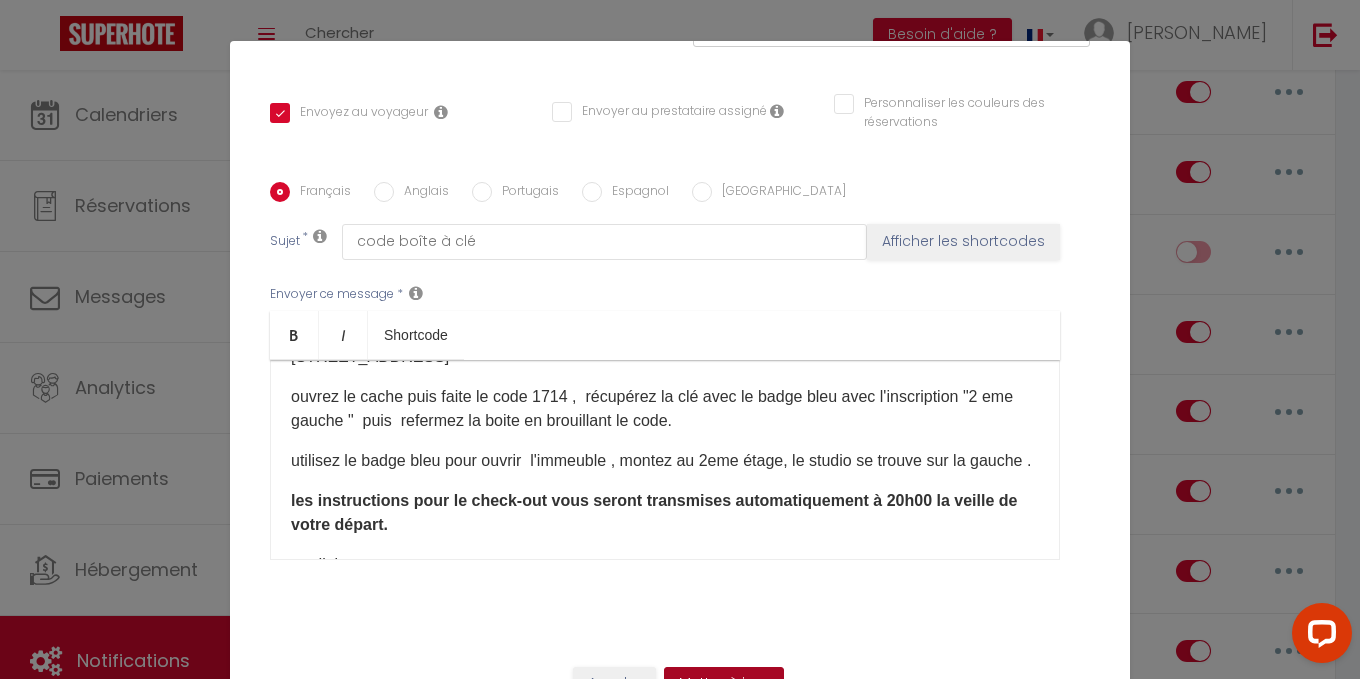 click on "Mettre à jour" at bounding box center (724, 684) 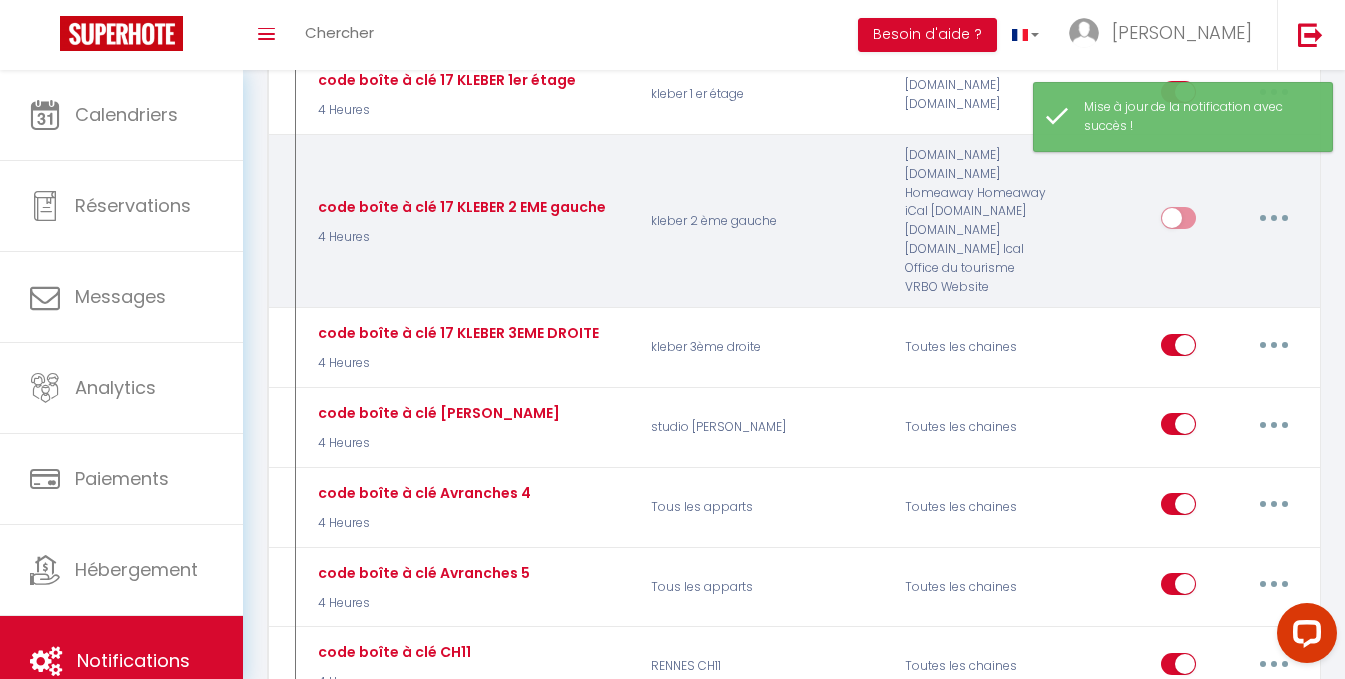 click at bounding box center (1178, 222) 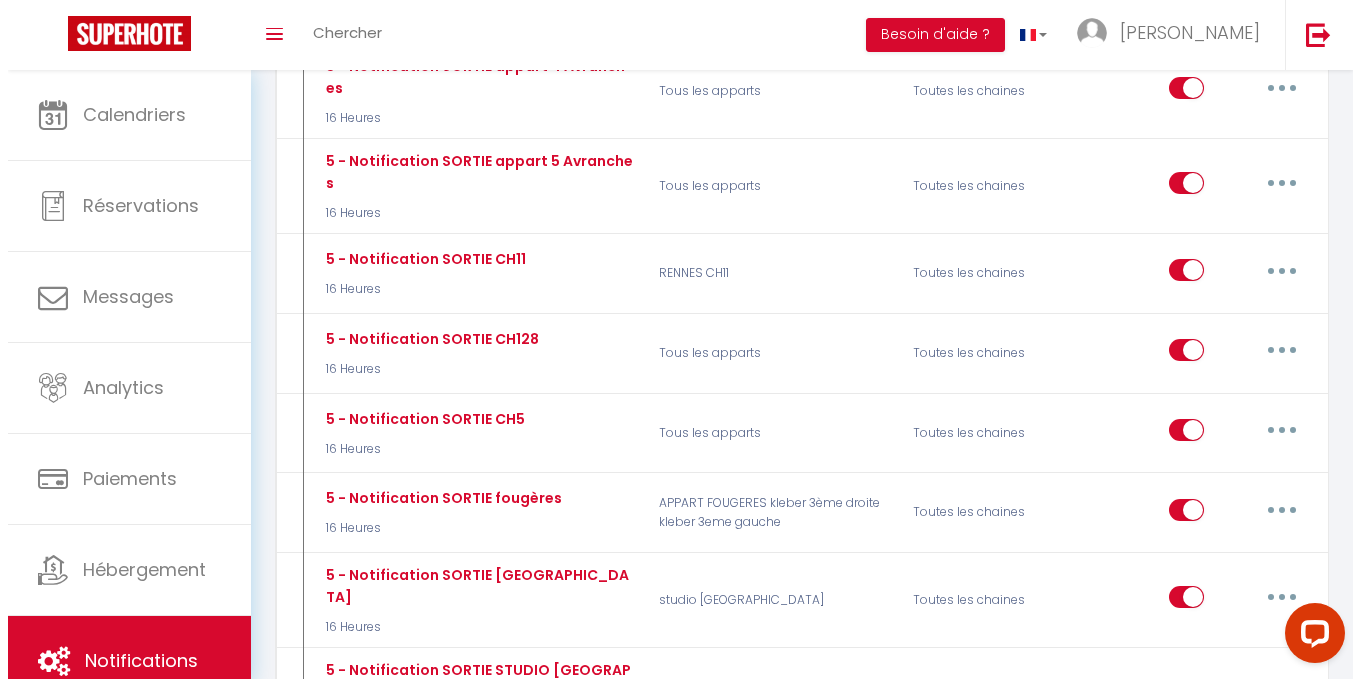 scroll, scrollTop: 2500, scrollLeft: 0, axis: vertical 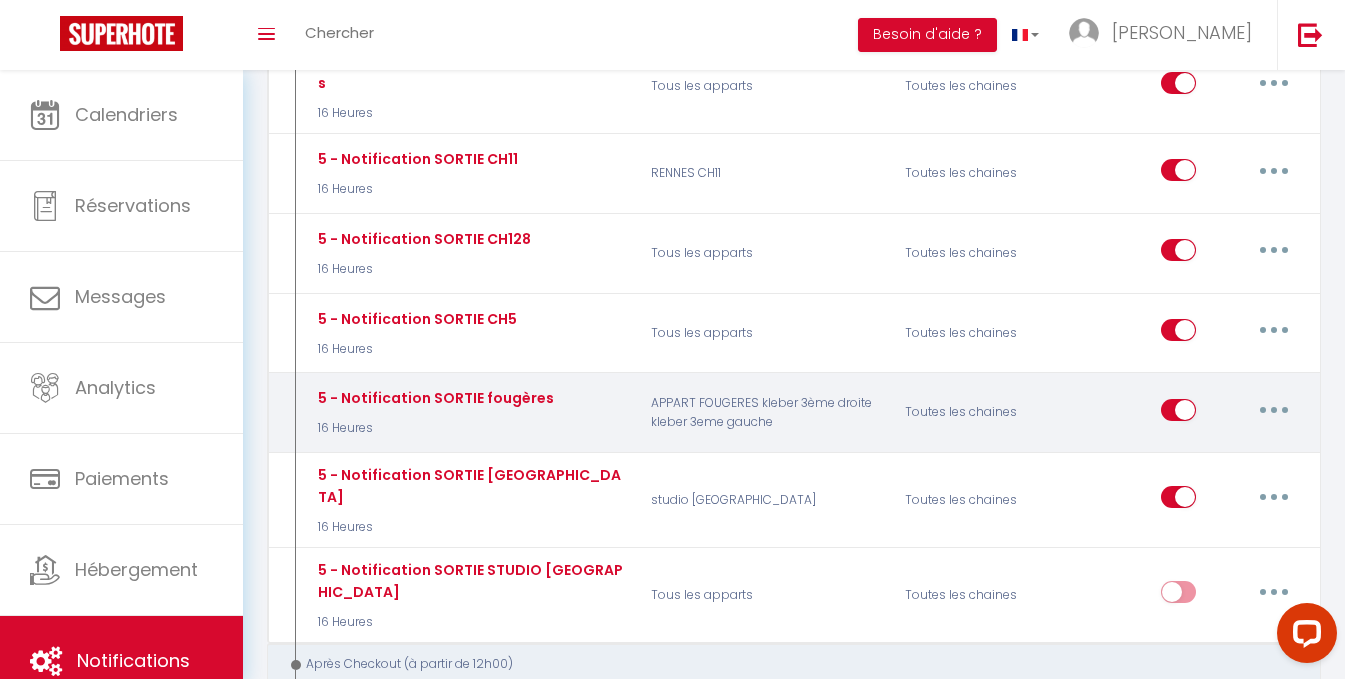 click at bounding box center (1274, 410) 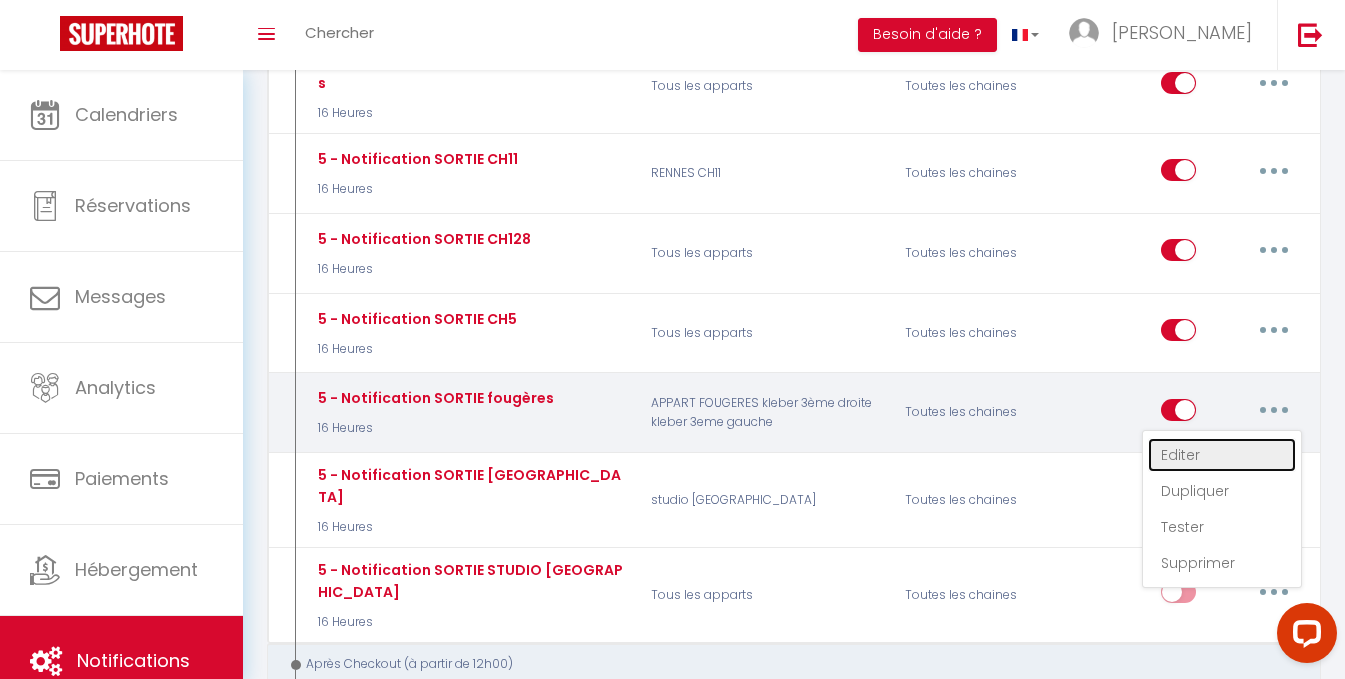 click on "Editer" at bounding box center [1222, 455] 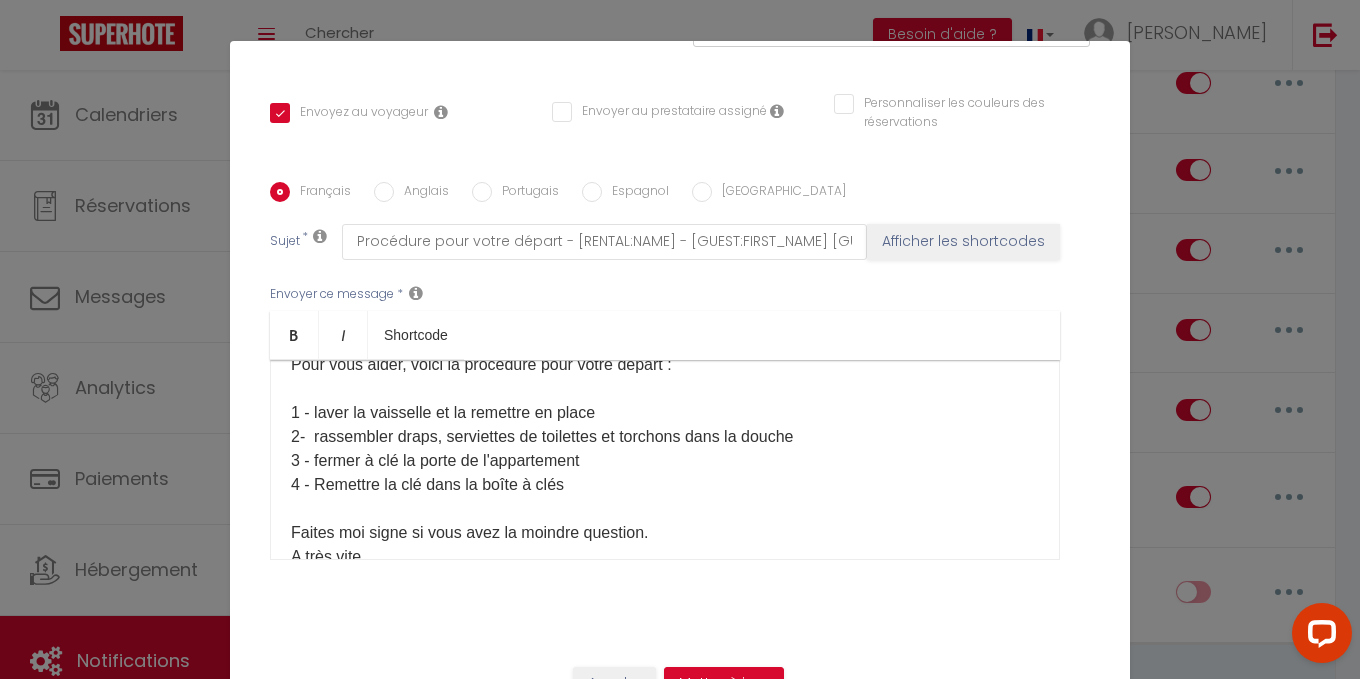 scroll, scrollTop: 0, scrollLeft: 0, axis: both 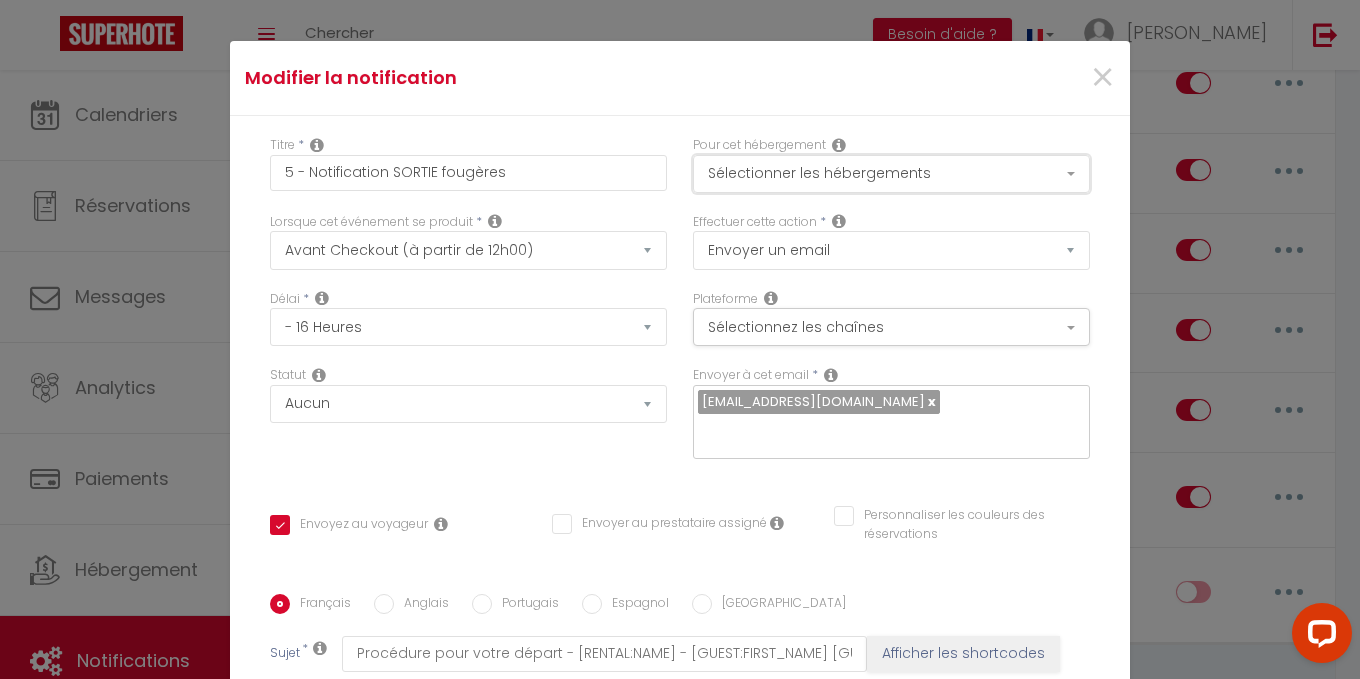 click on "Sélectionner les hébergements" at bounding box center [891, 174] 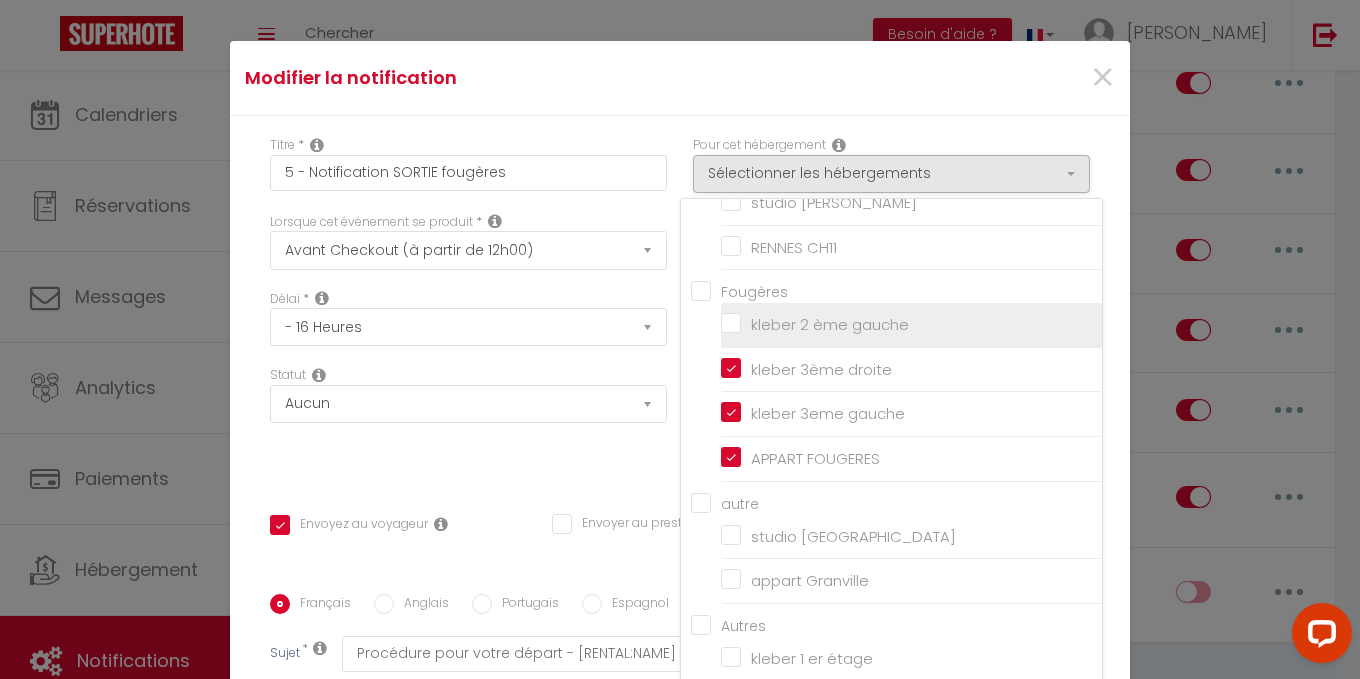 click on "kleber 2 ème gauche" at bounding box center (911, 325) 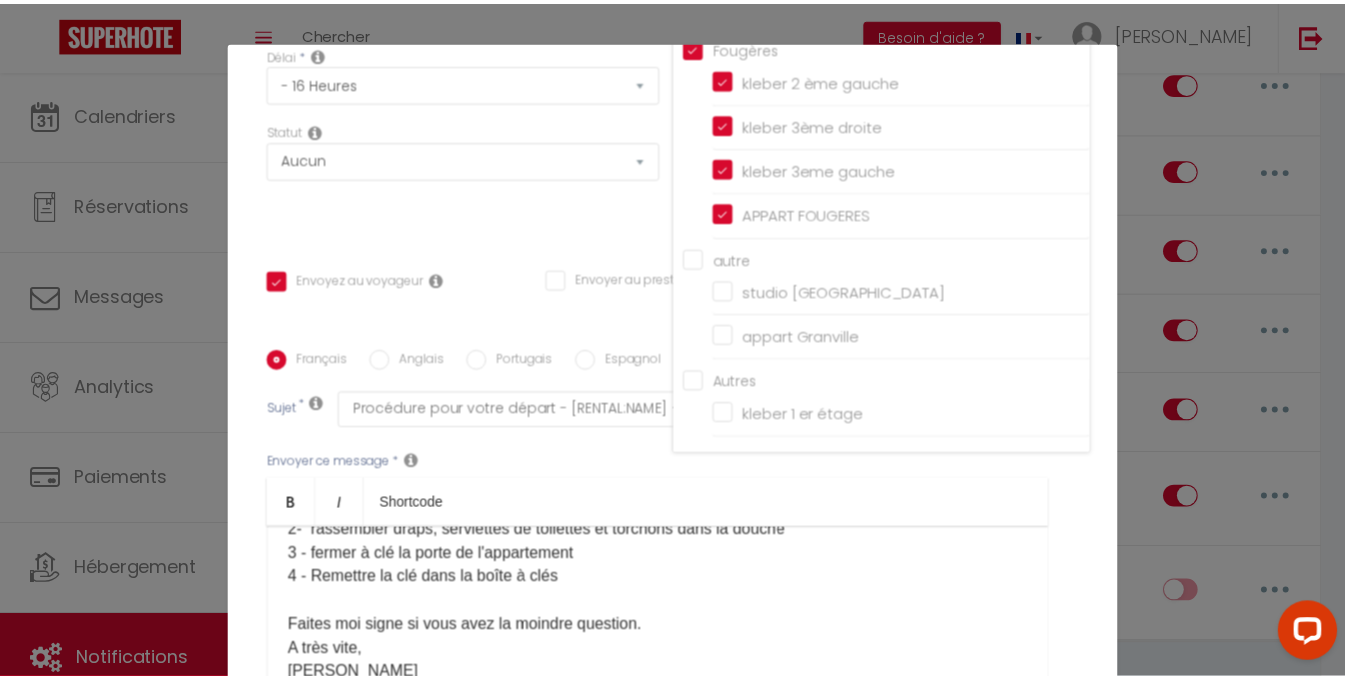 scroll, scrollTop: 412, scrollLeft: 0, axis: vertical 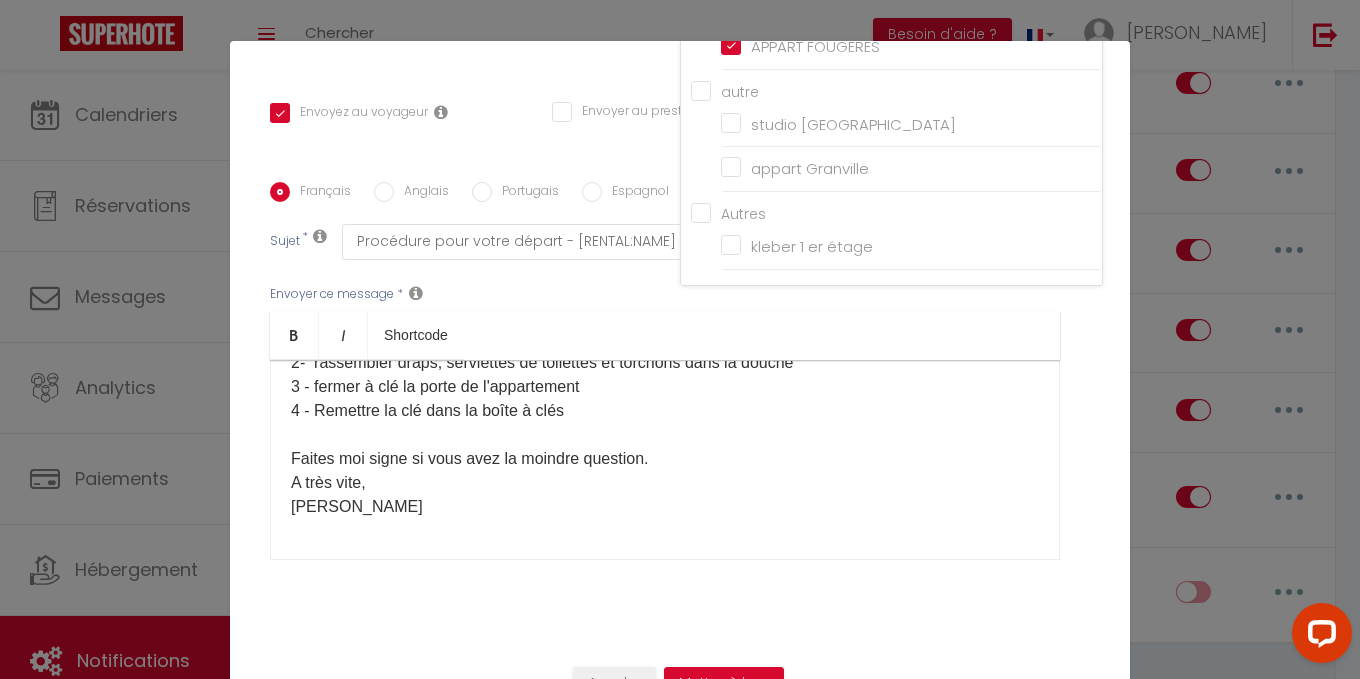 click on "​[PERSON_NAME] , J'espère que votre séjour à [GEOGRAPHIC_DATA] se passe bien. Merci de libérer l'appartement pour  10h00. Pour vous aider, voici la procédure pour votre départ : 1 - laver la vaisselle et la remettre en place 2-  rassembler draps, serviettes de toilettes et torchons dans la douche  3 - fermer à clé la porte de l'appartement 4 - Remettre la clé dans la boîte à clés Faites moi signe si vous avez la moindre question. A très vite, [PERSON_NAME]  ​​​​" at bounding box center (665, 363) 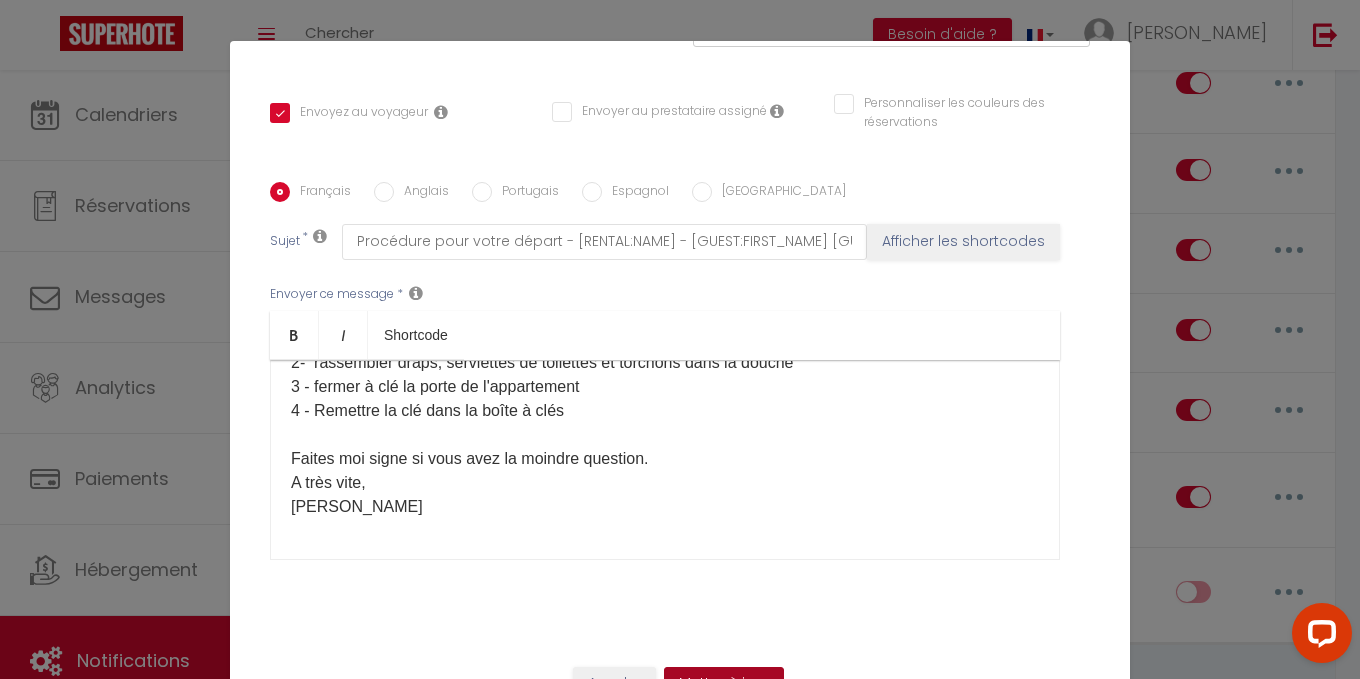 click on "Mettre à jour" at bounding box center (724, 684) 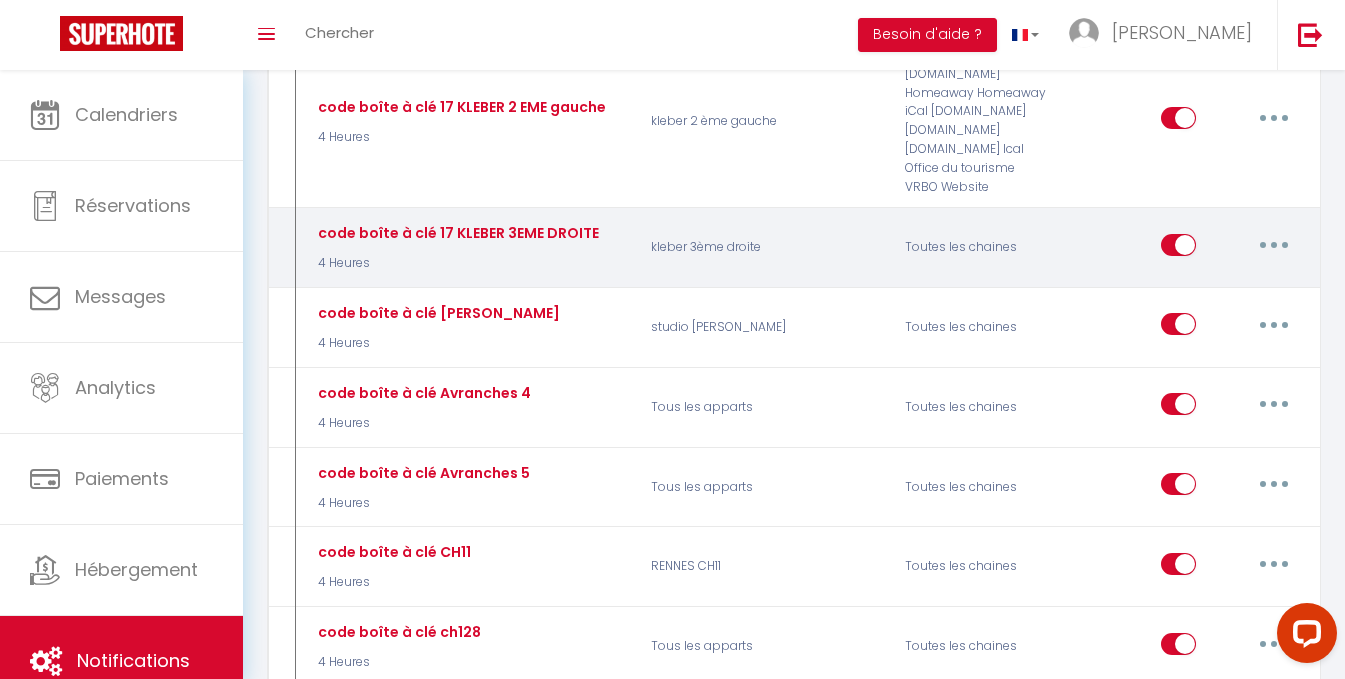 scroll, scrollTop: 800, scrollLeft: 0, axis: vertical 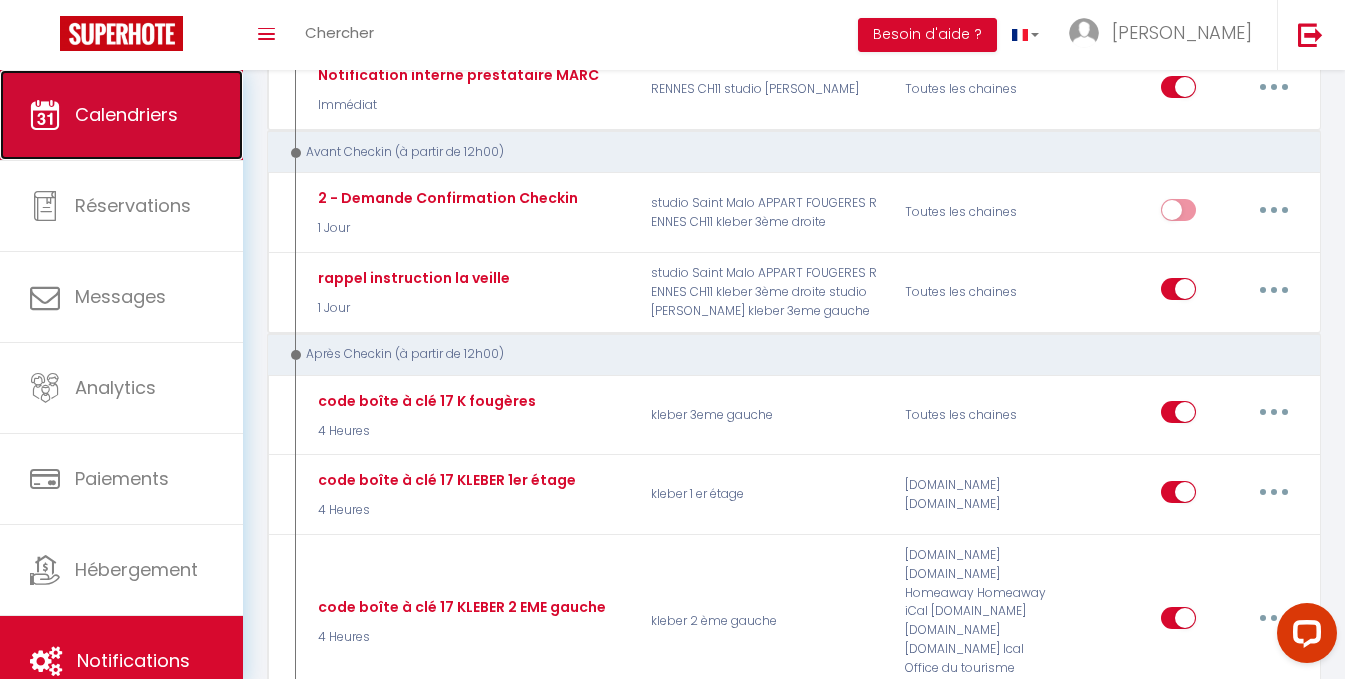 click on "Calendriers" at bounding box center (126, 114) 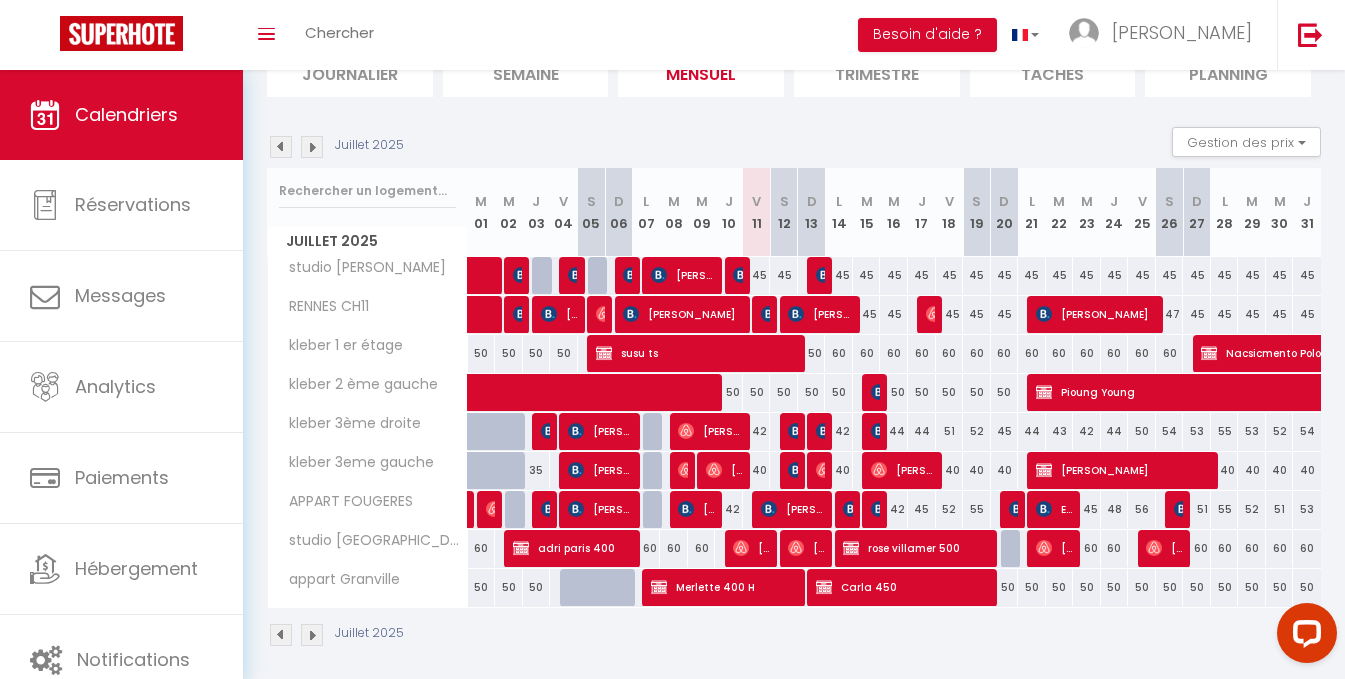 scroll, scrollTop: 172, scrollLeft: 0, axis: vertical 